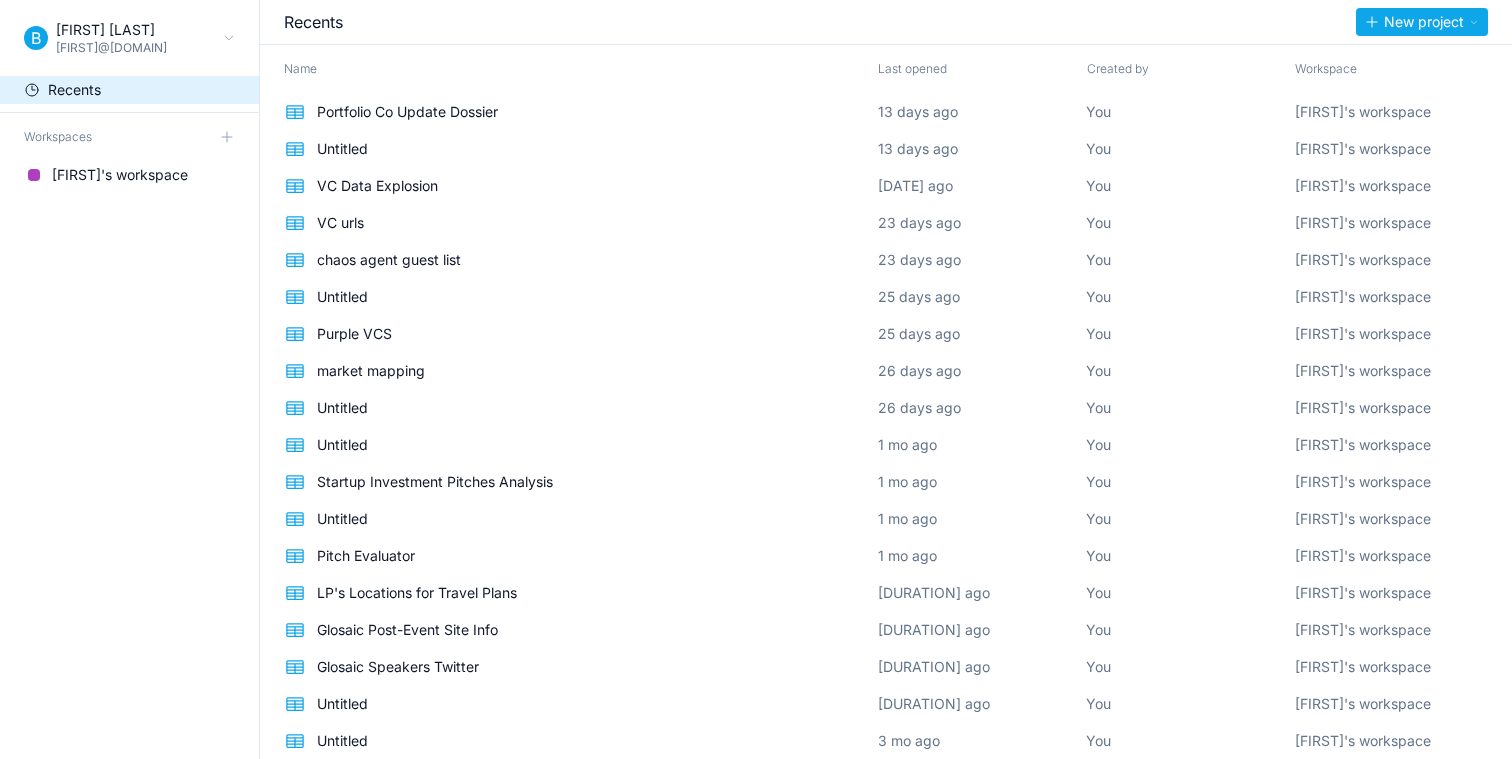 scroll, scrollTop: 0, scrollLeft: 0, axis: both 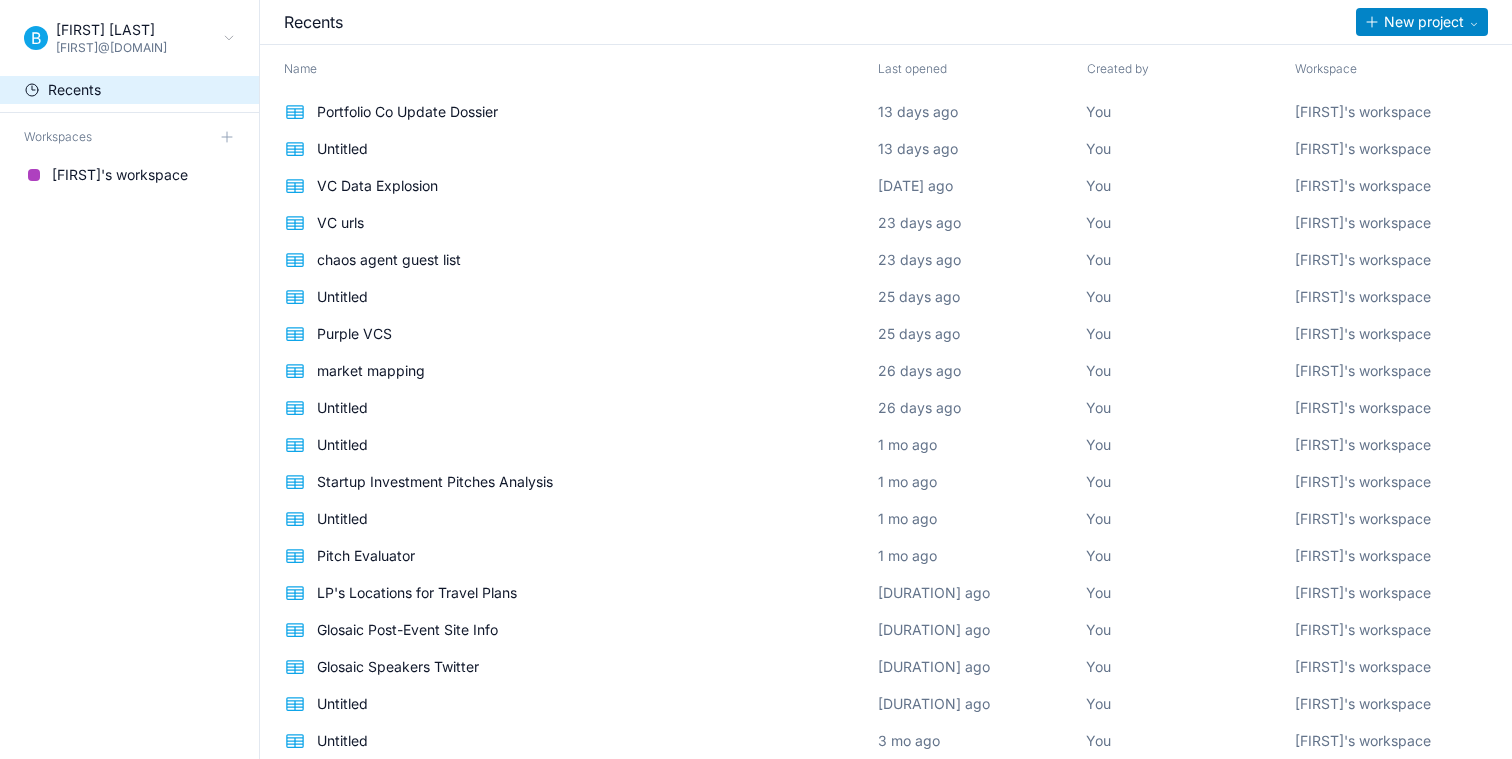 click on "New project" at bounding box center [1424, 22] 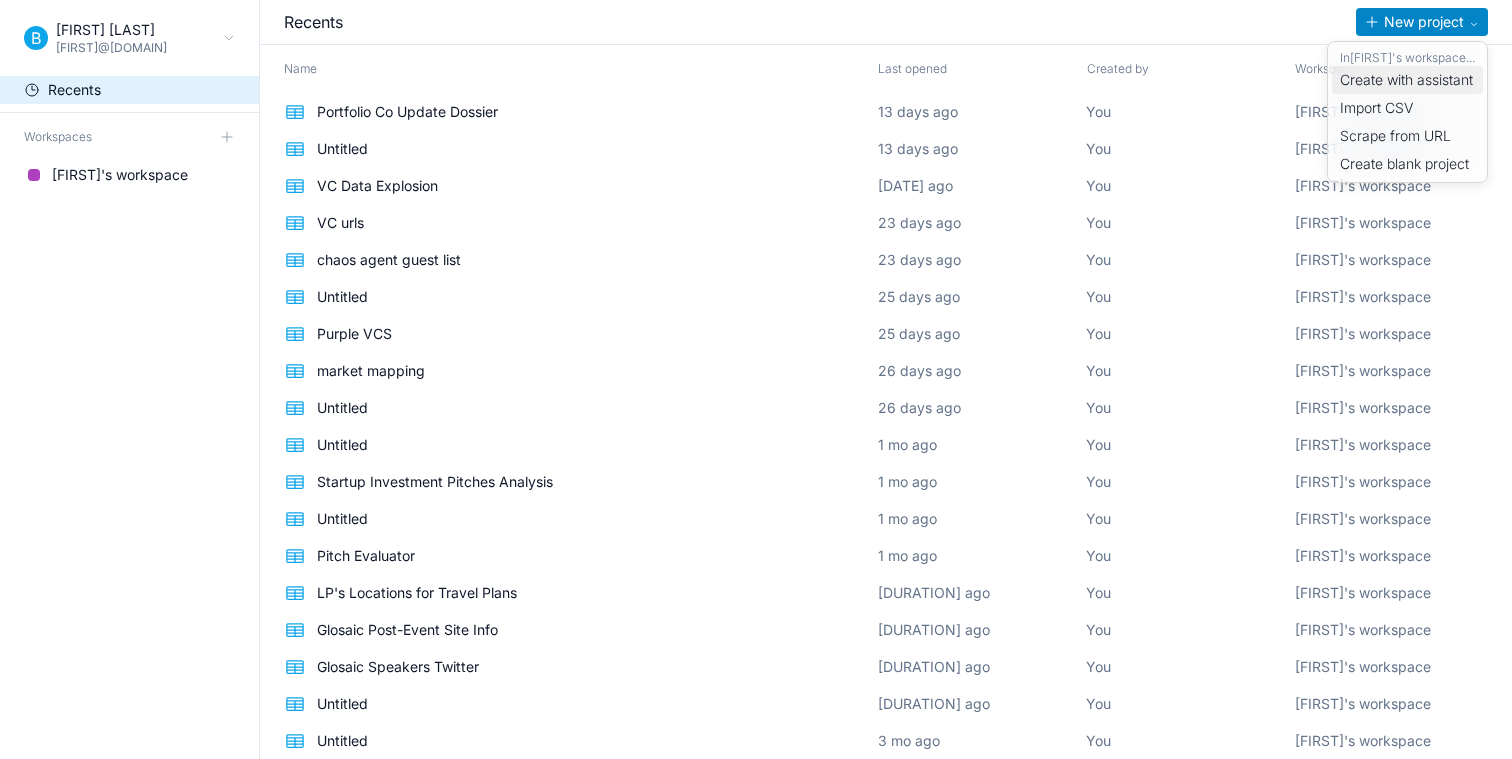 click on "Create with assistant" at bounding box center (1407, 80) 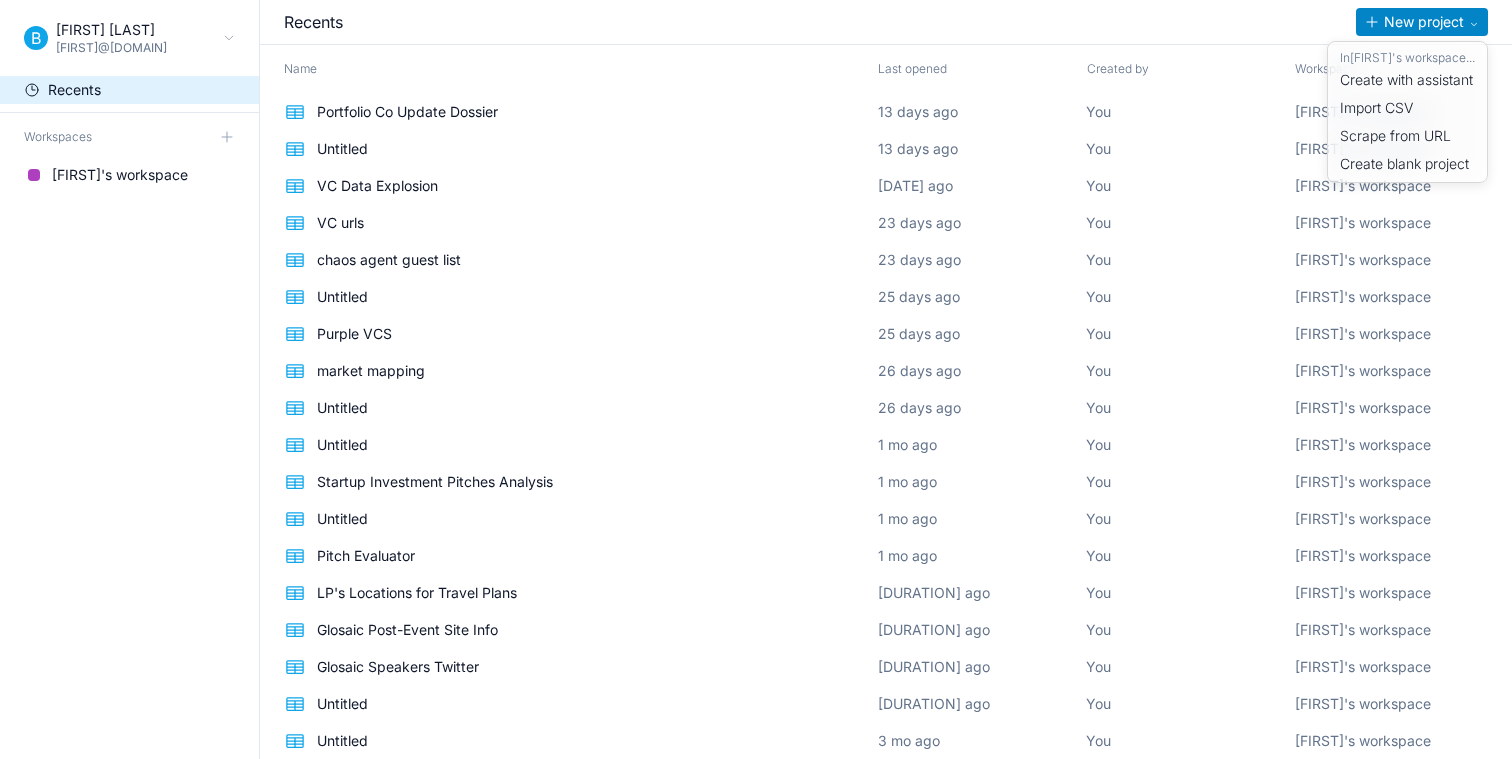 select on "*********" 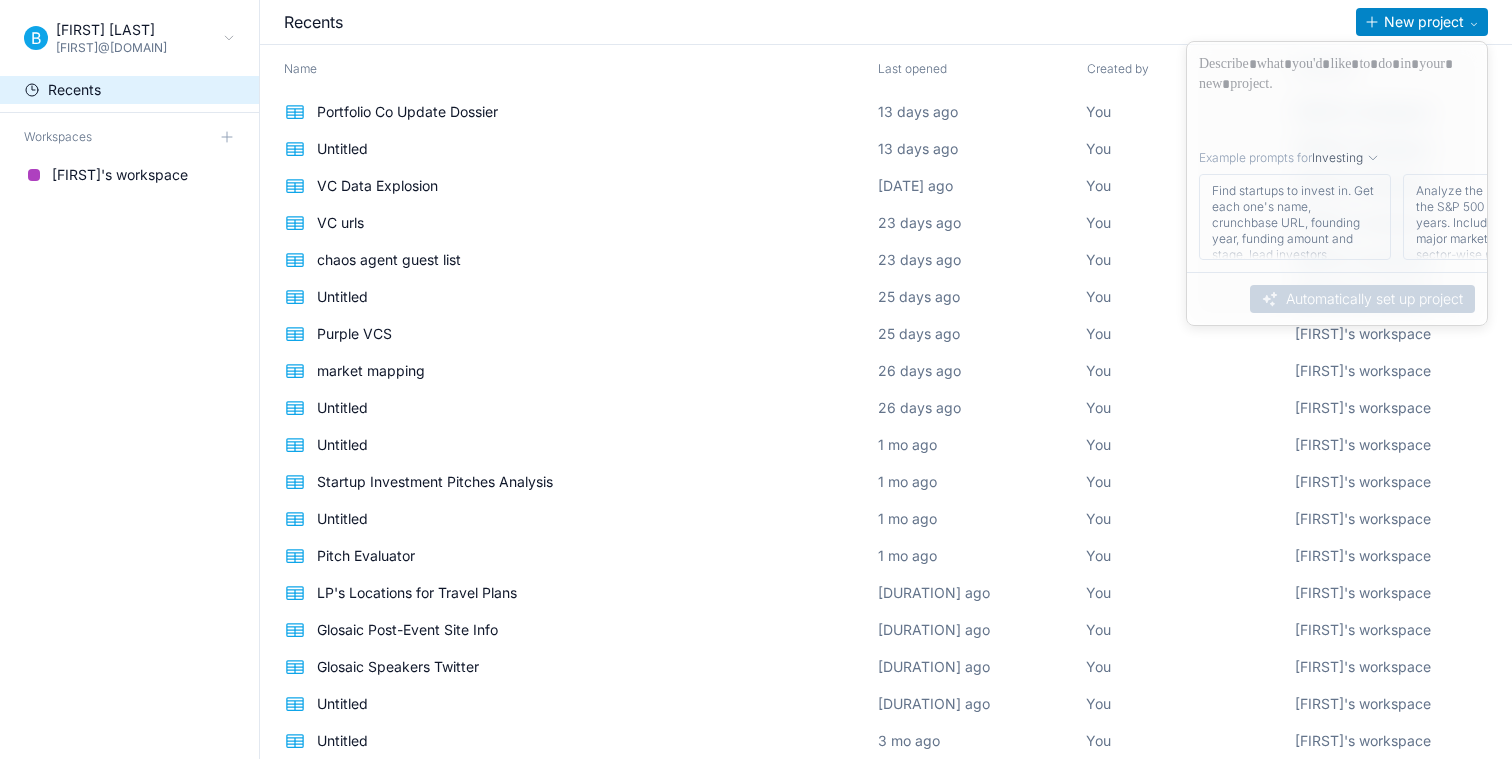 type 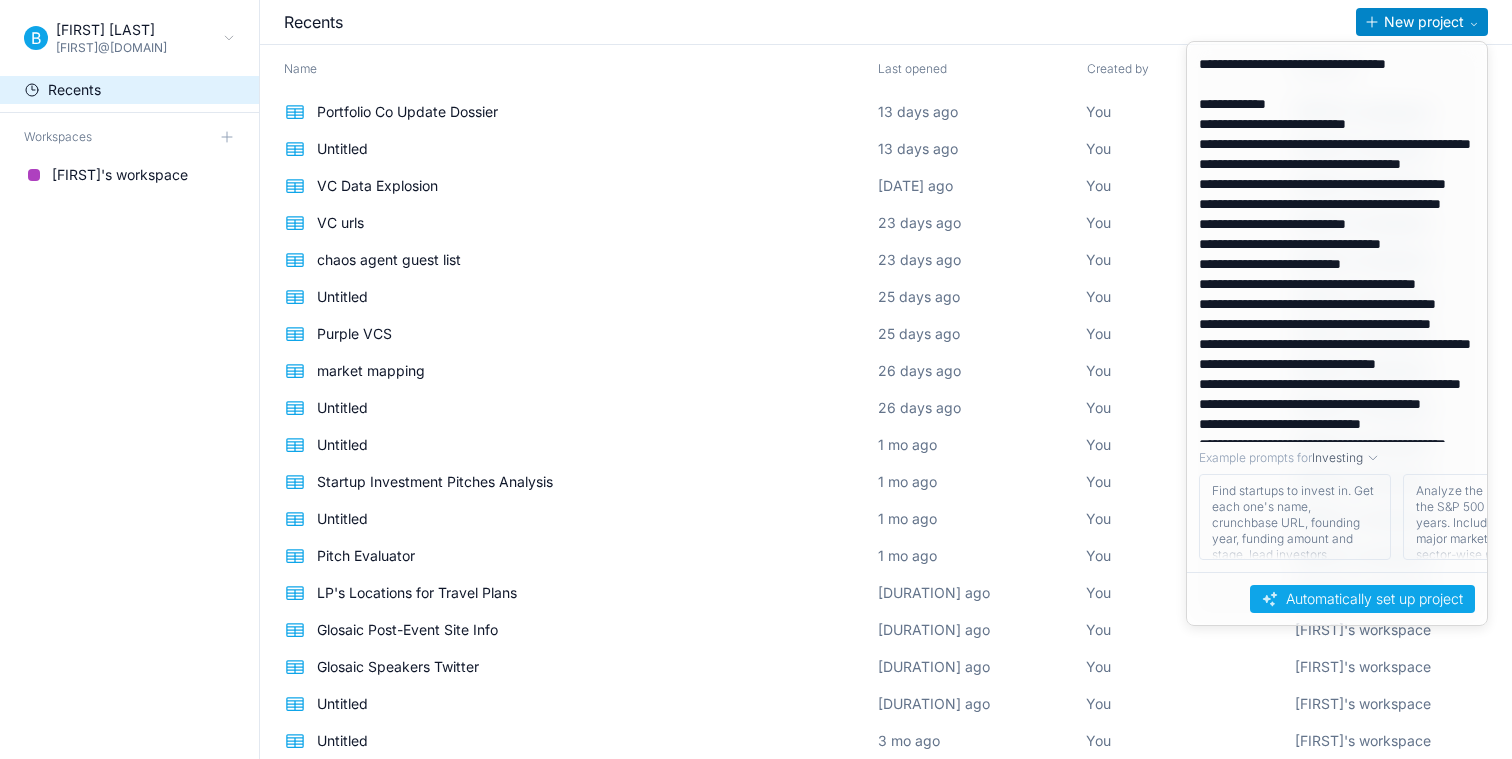scroll, scrollTop: 5870, scrollLeft: 0, axis: vertical 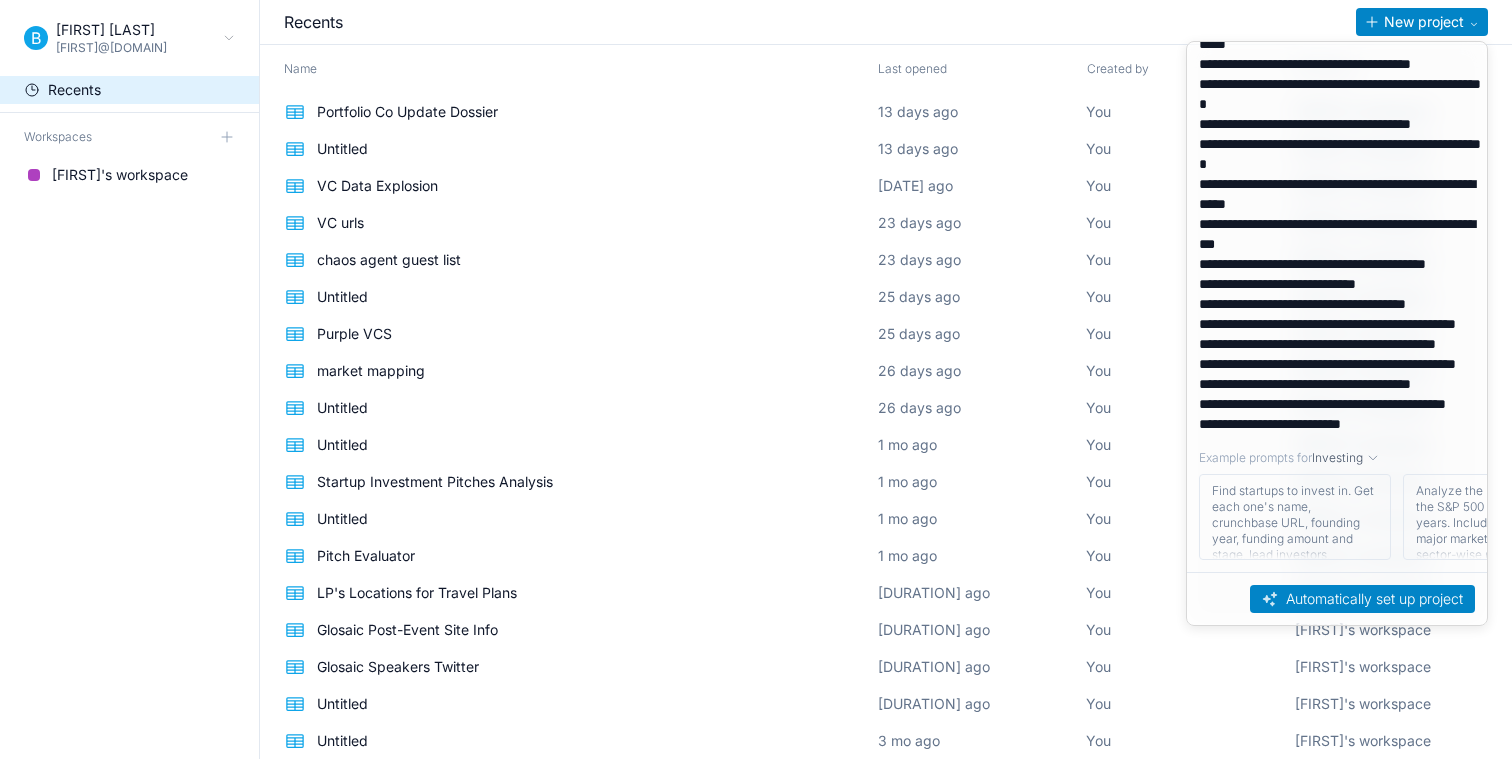 click on "Automatically set up project" at bounding box center [1362, 599] 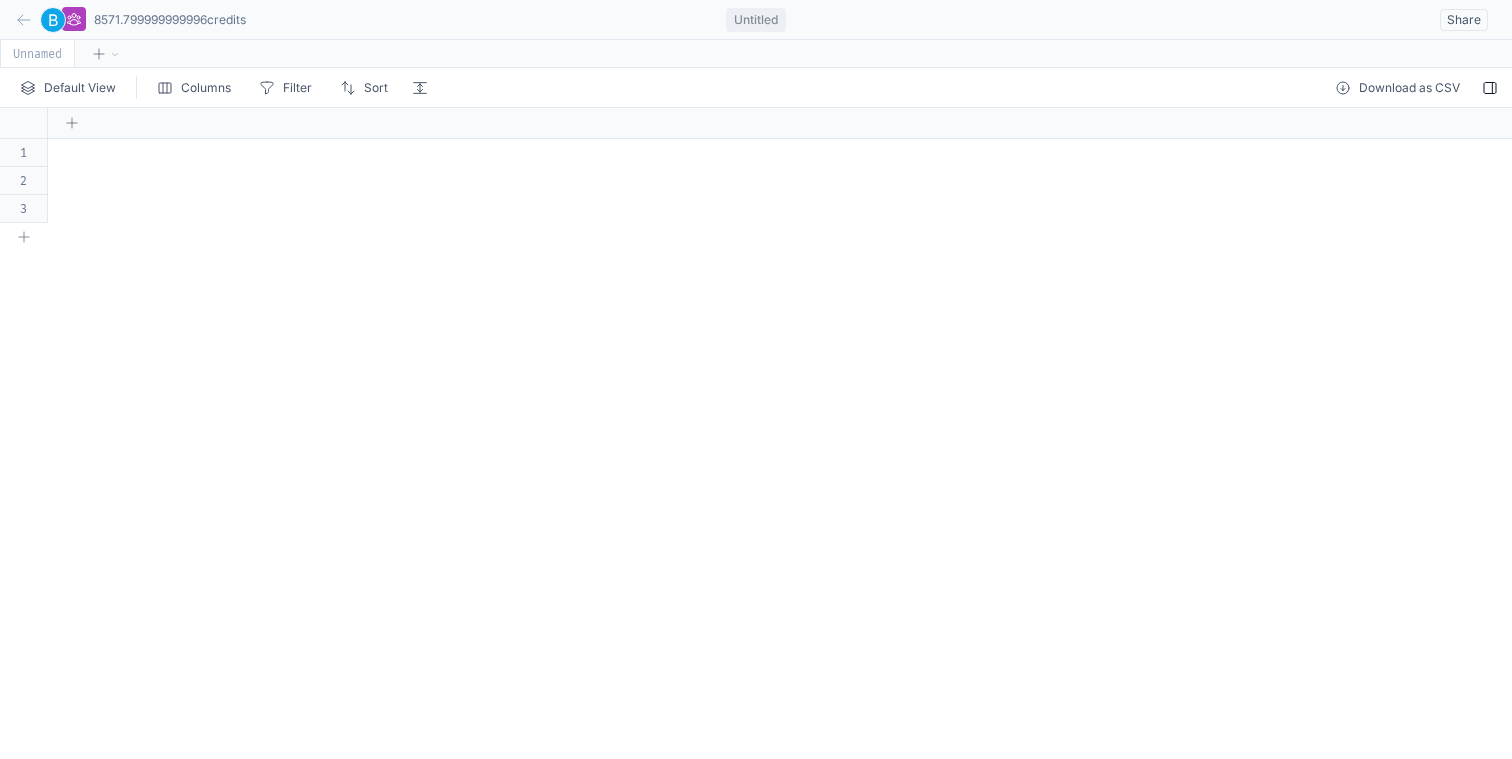 scroll, scrollTop: 5545, scrollLeft: 0, axis: vertical 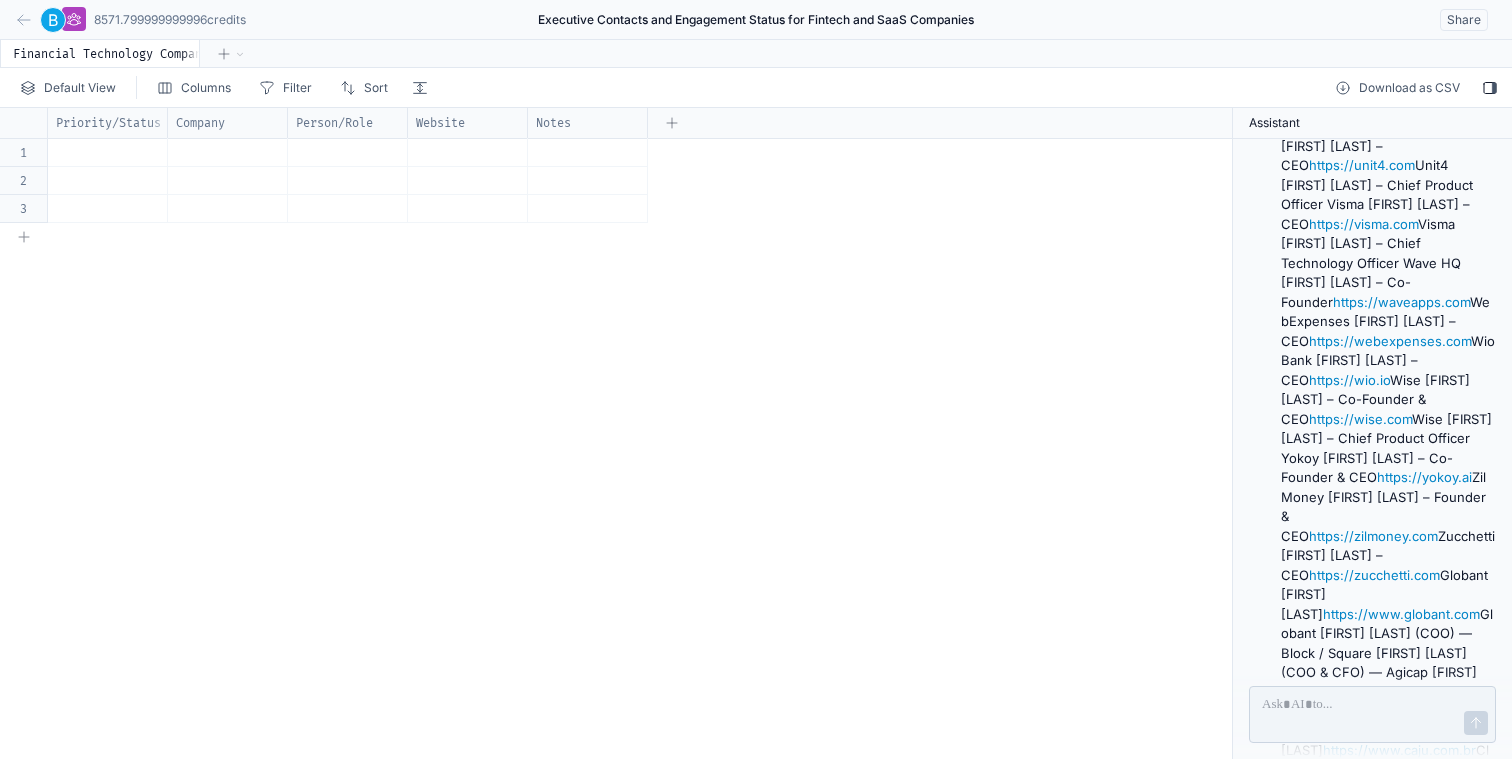 click on "How can I import this data into the spreadsheet?" at bounding box center (1372, 1084) 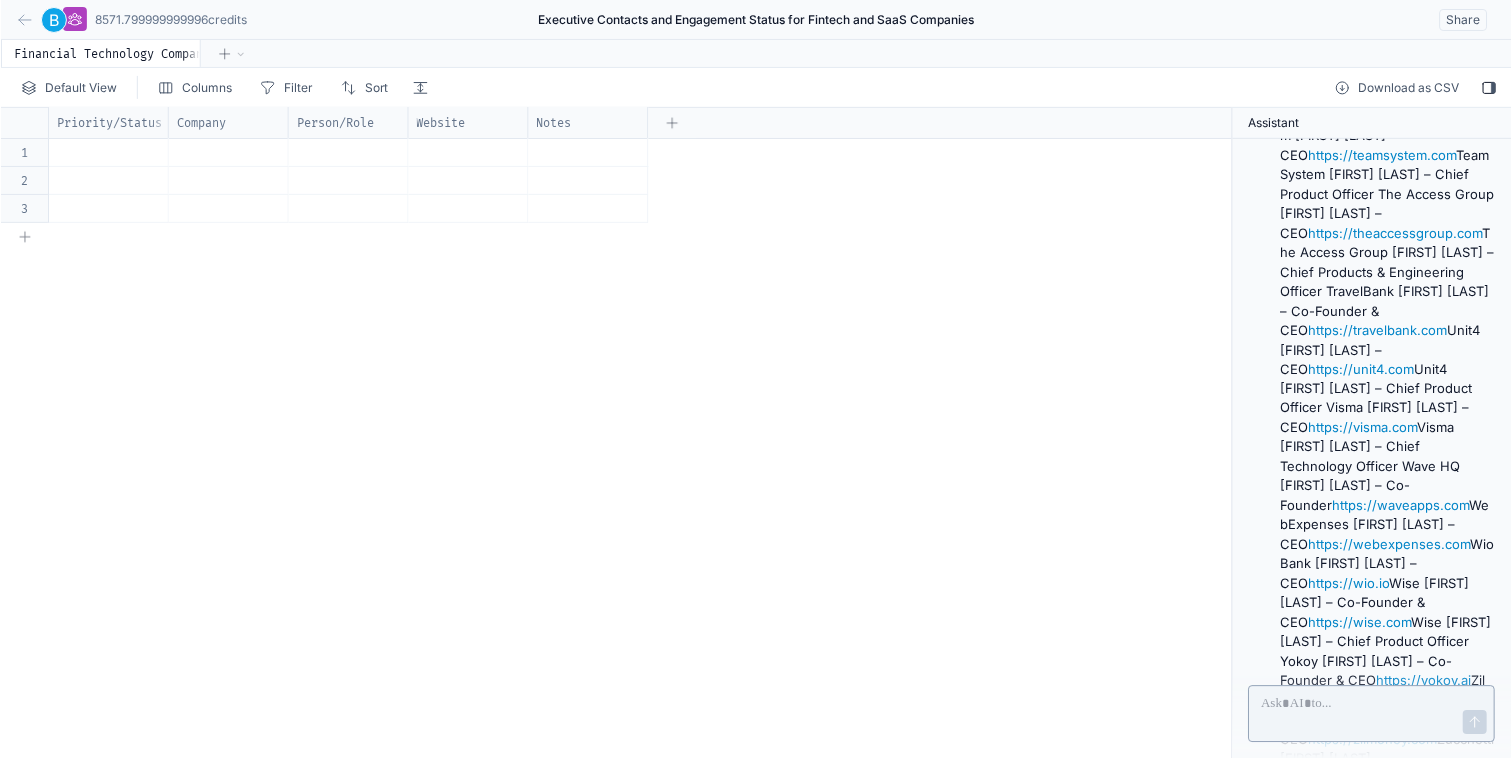 scroll, scrollTop: 4950, scrollLeft: 0, axis: vertical 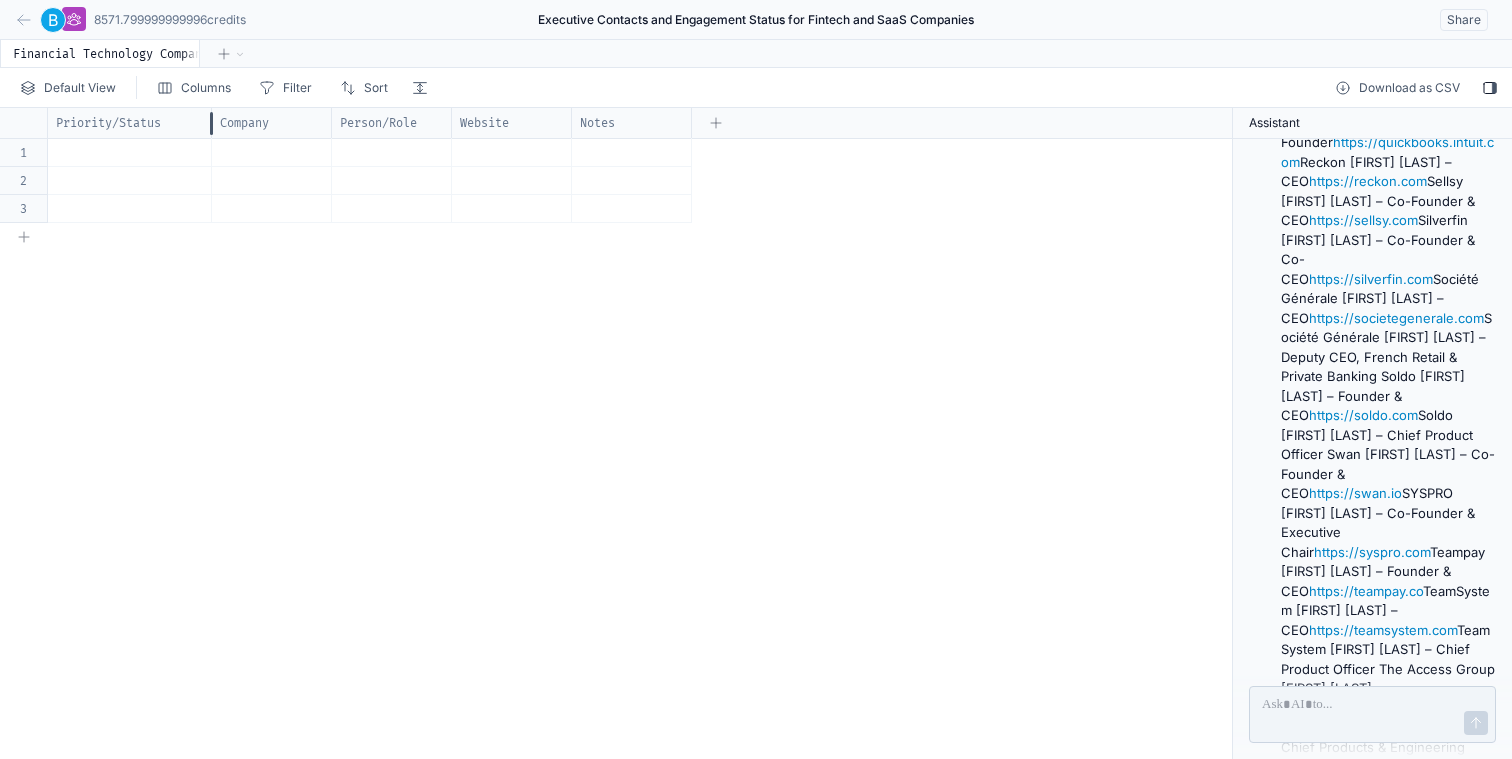 drag, startPoint x: 166, startPoint y: 120, endPoint x: 225, endPoint y: 120, distance: 59 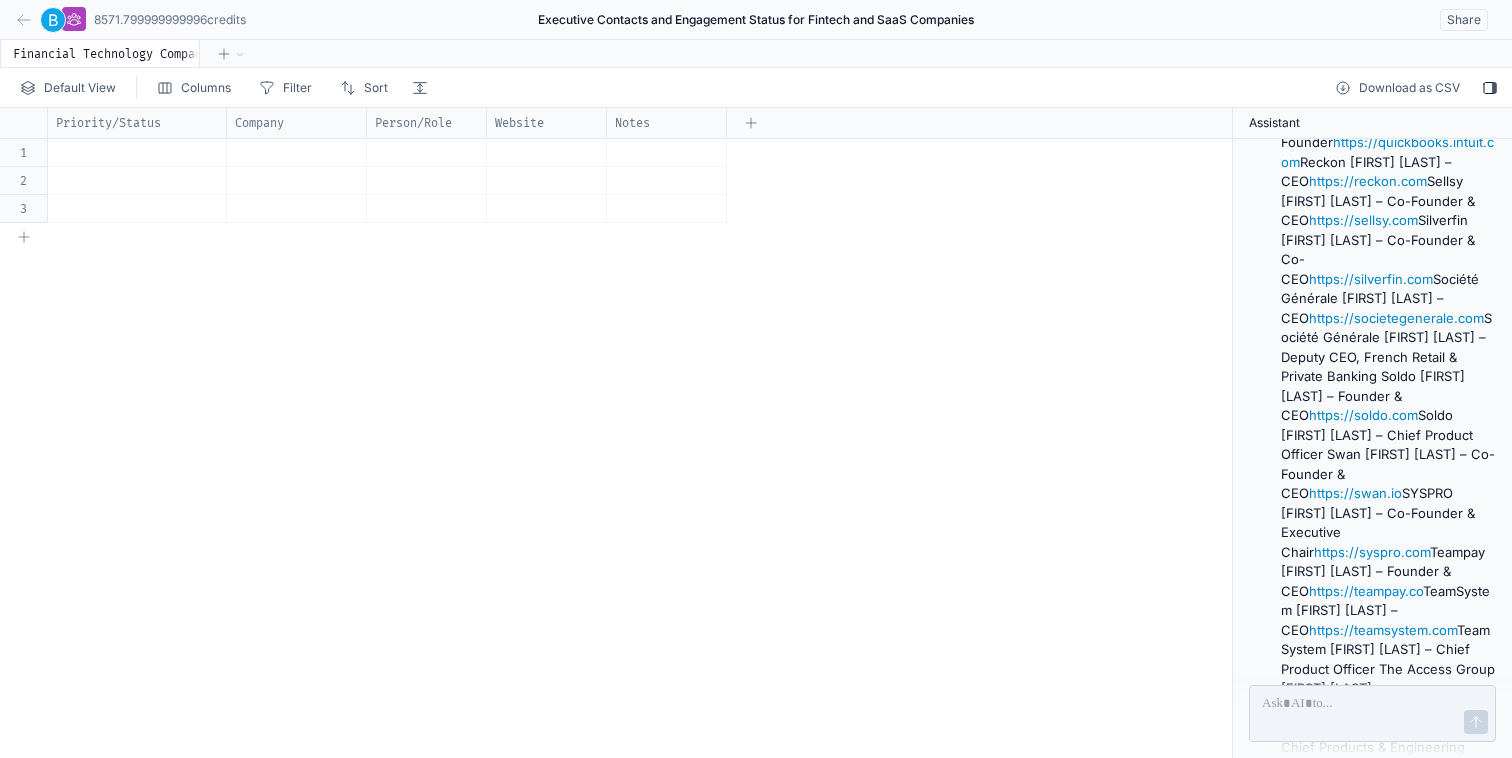 click at bounding box center (137, 152) 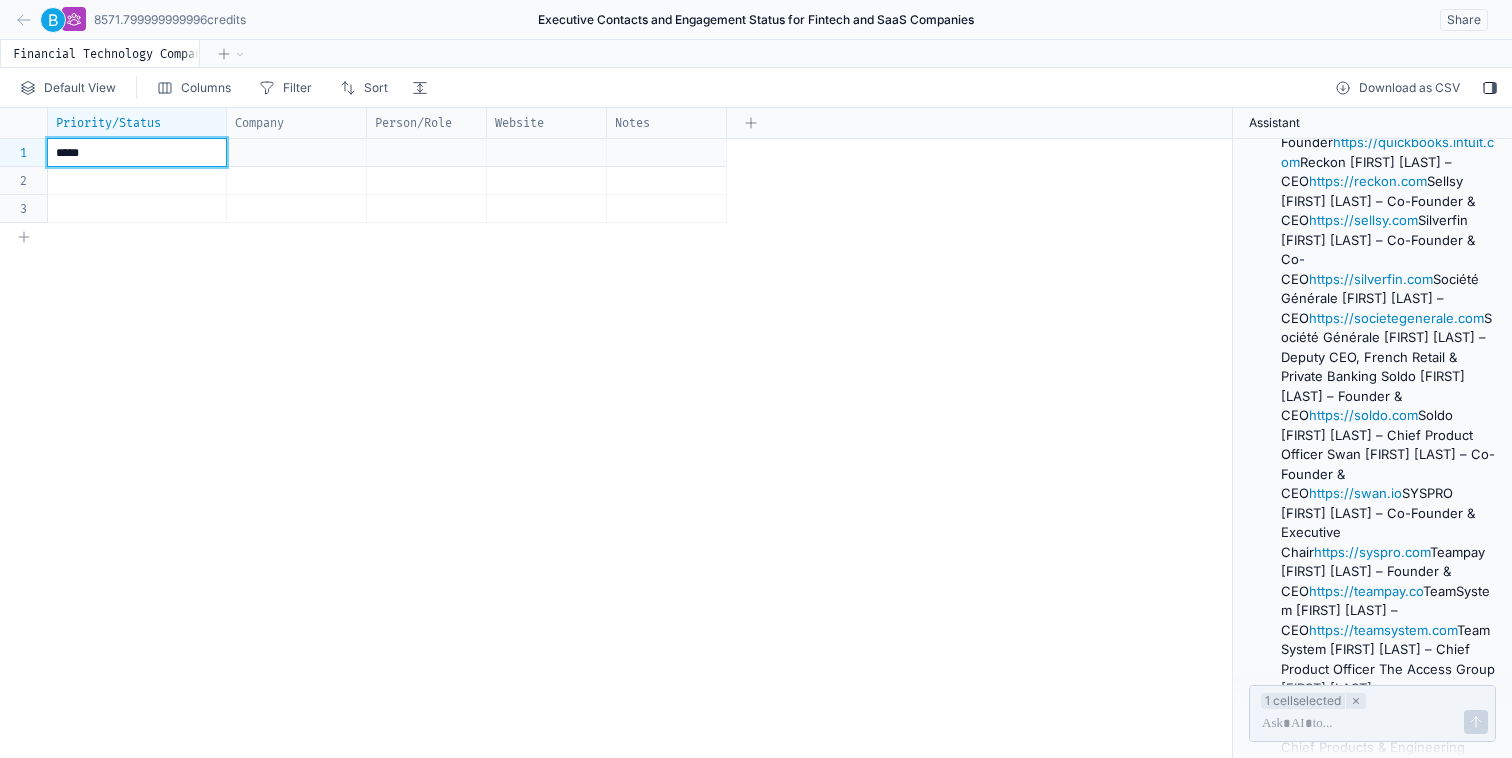 type 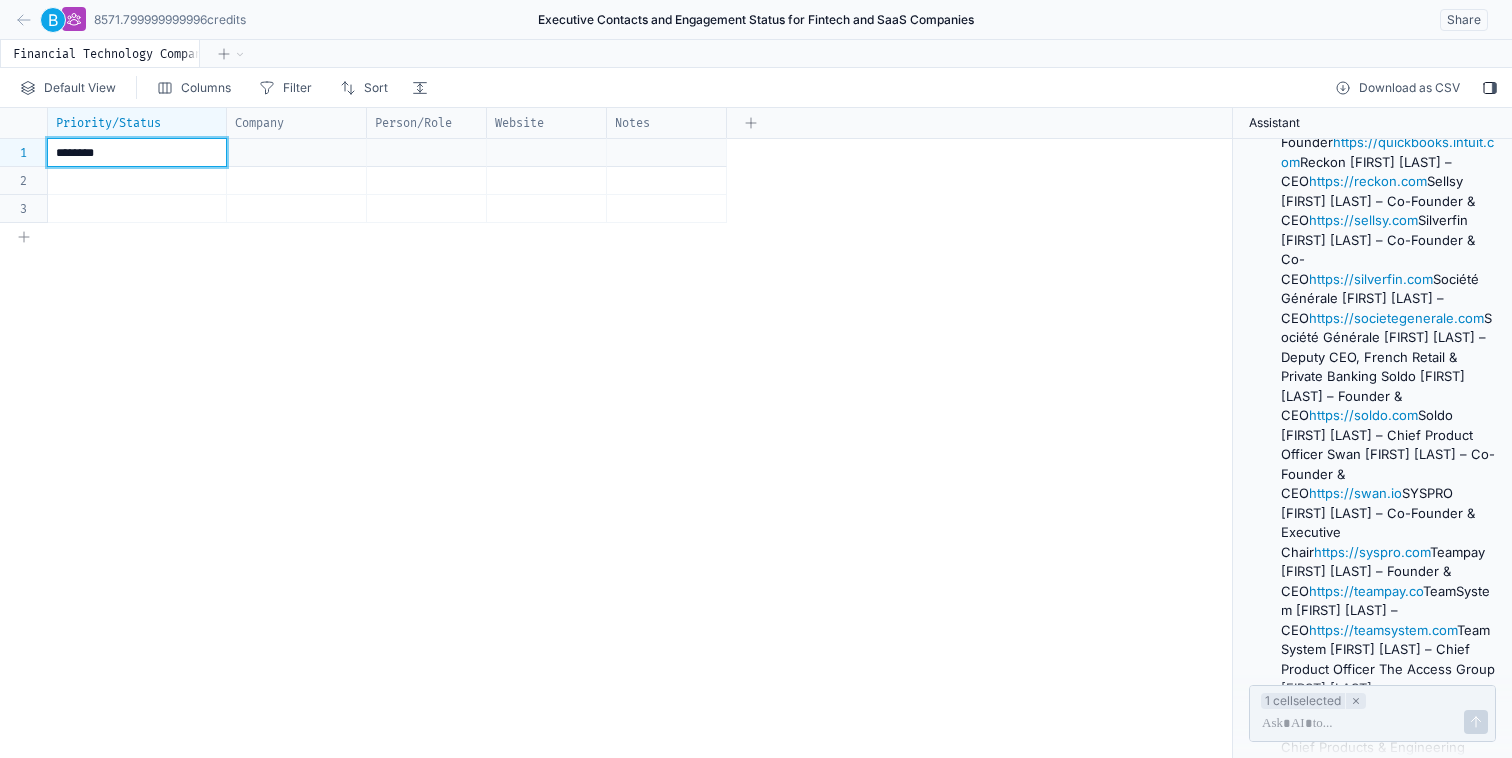 drag, startPoint x: 381, startPoint y: 432, endPoint x: 324, endPoint y: 411, distance: 60.74537 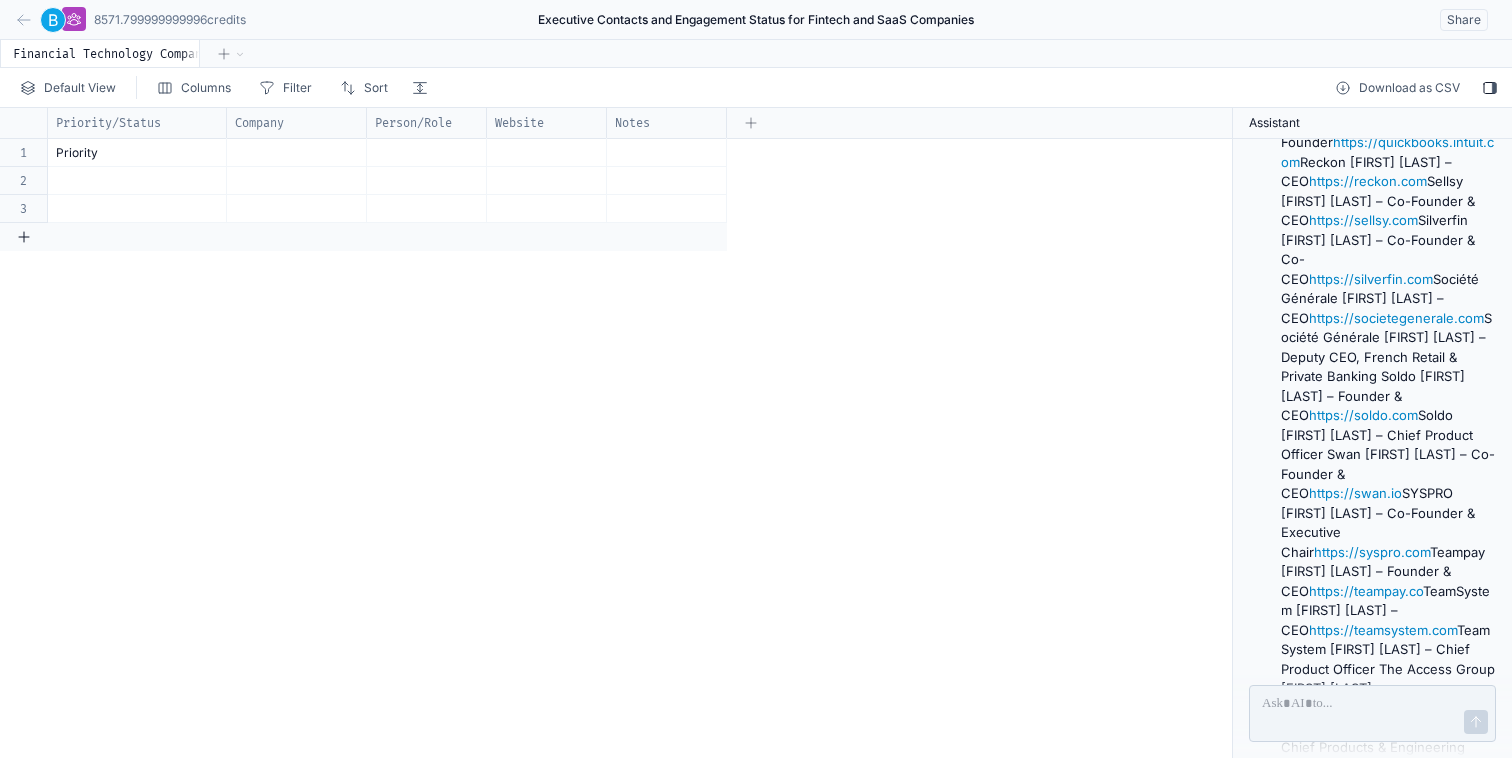 click at bounding box center [24, 237] 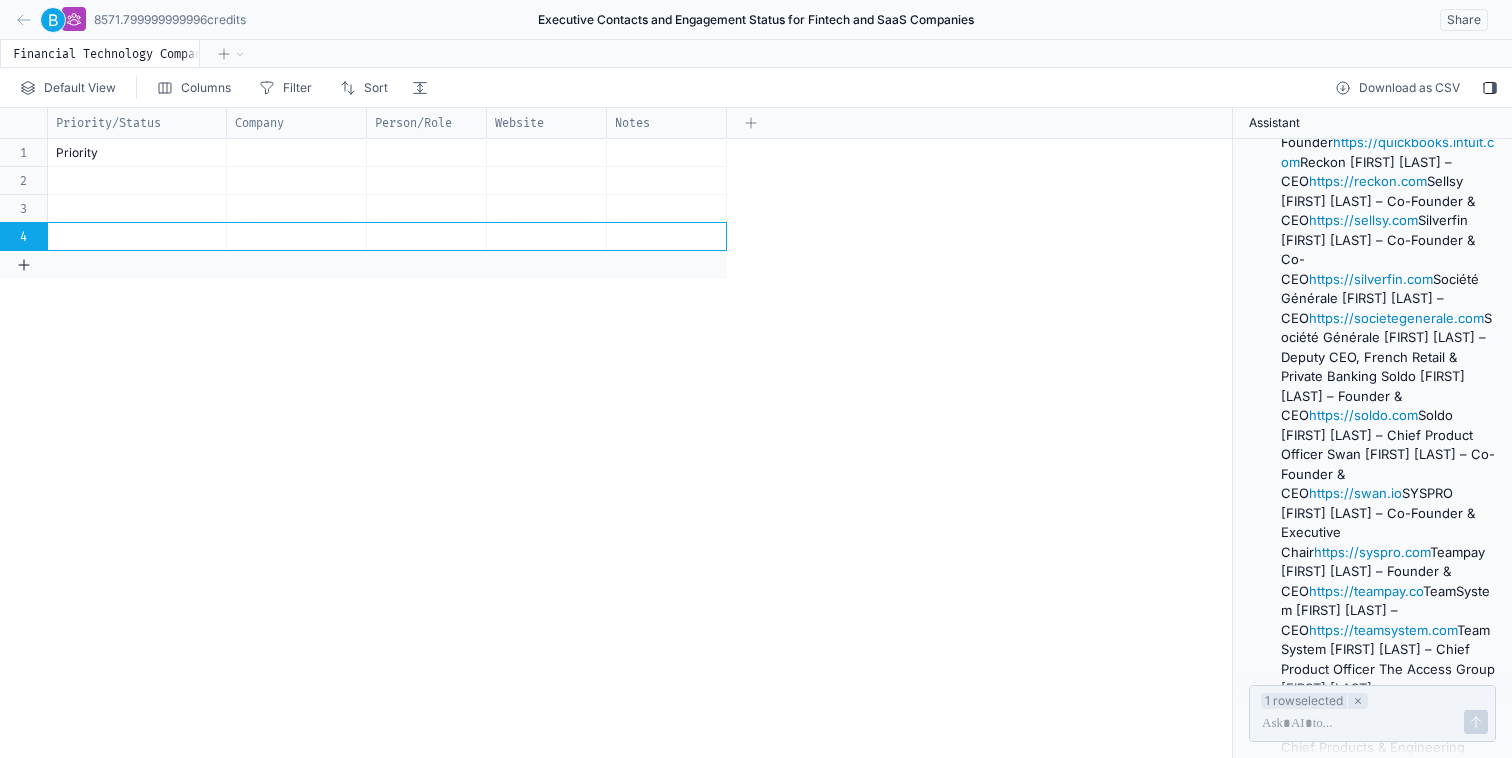 click 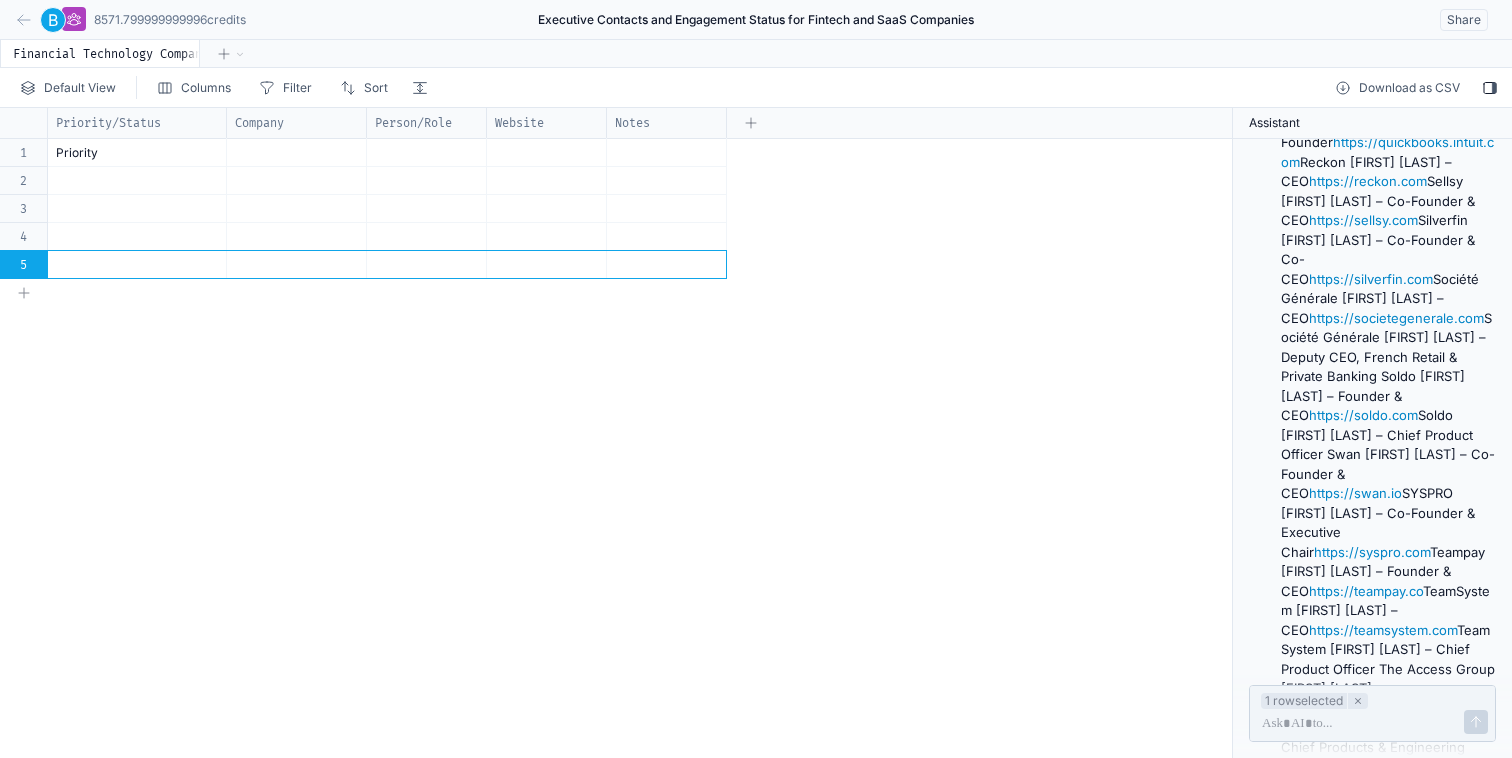 click at bounding box center [137, 264] 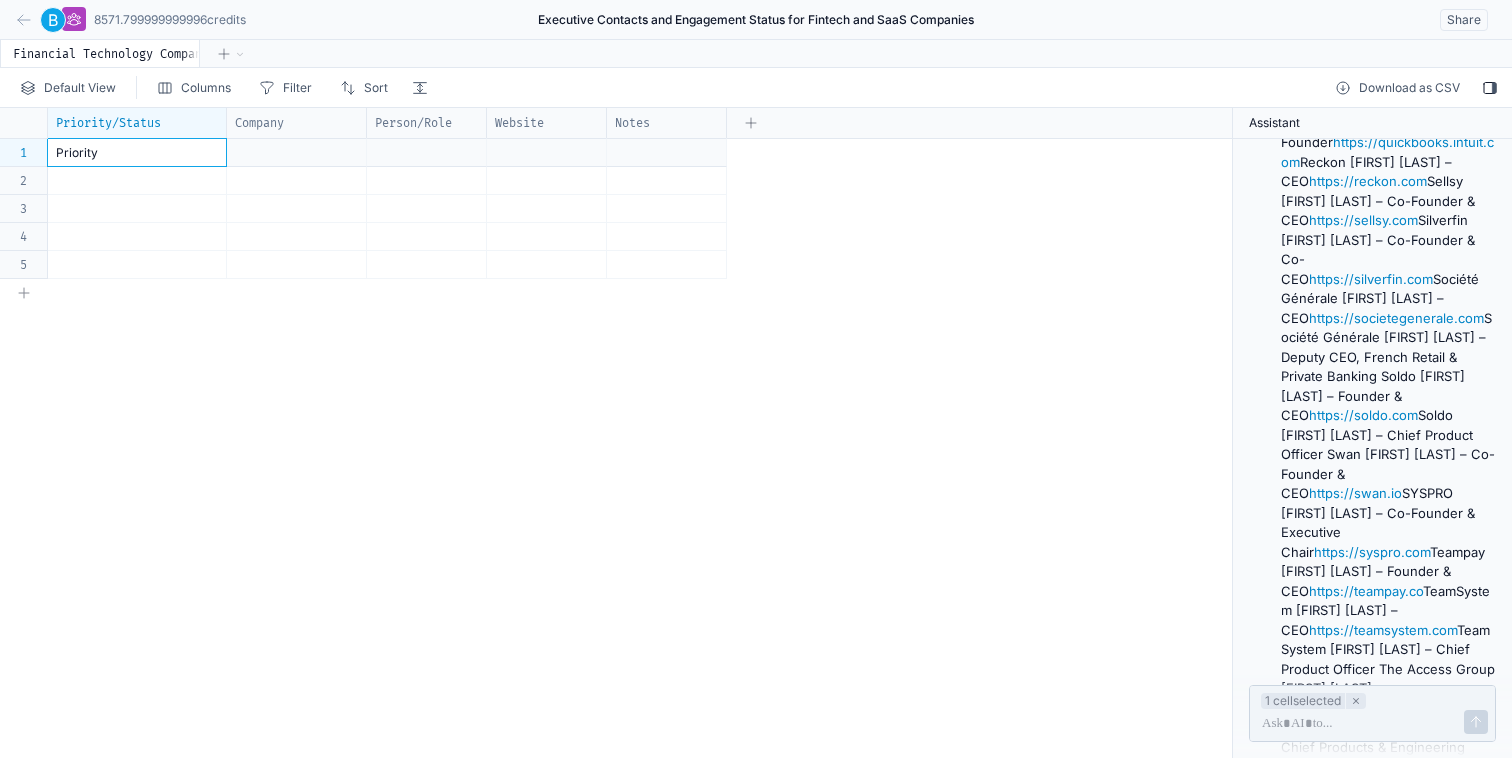 click on "Priority" at bounding box center [137, 152] 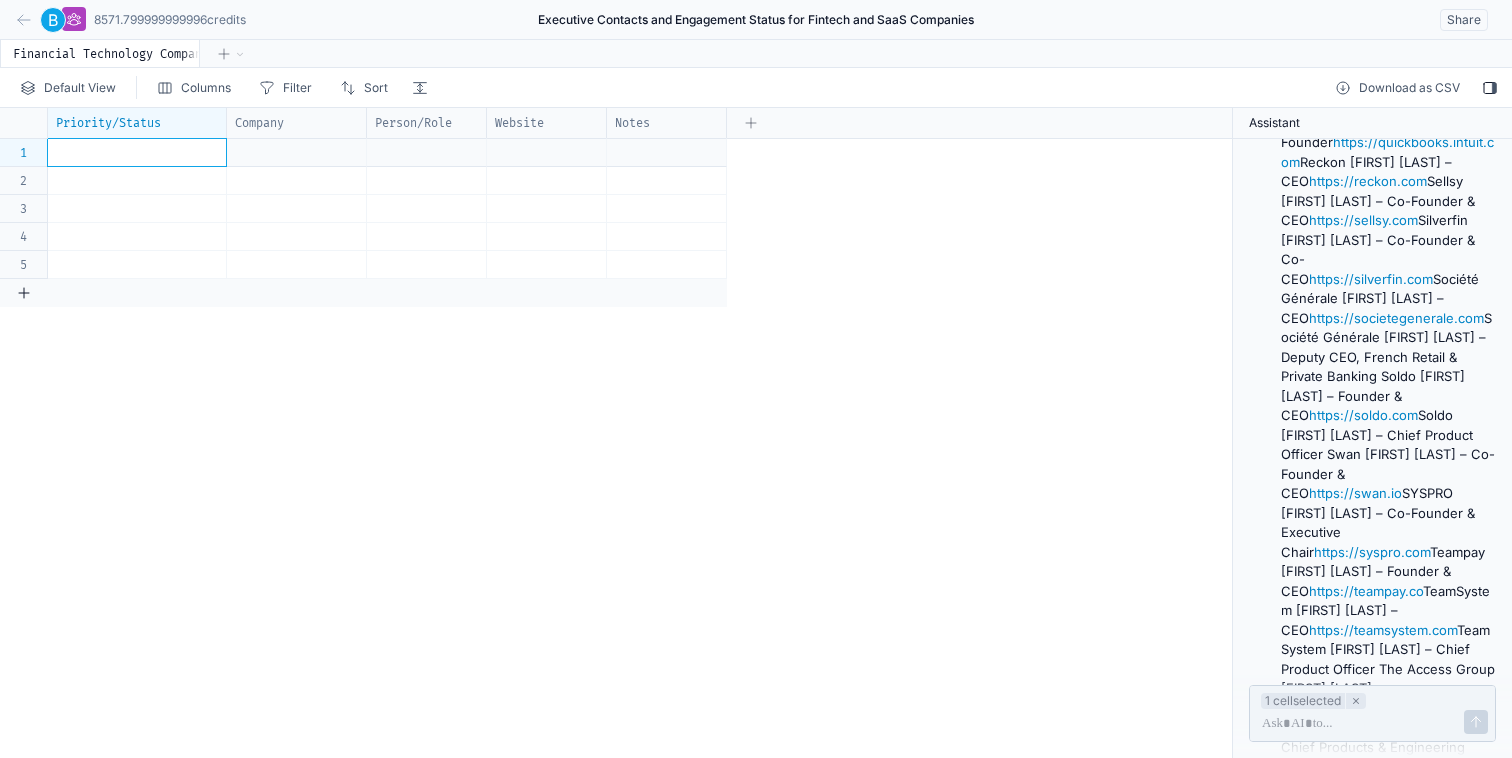 click 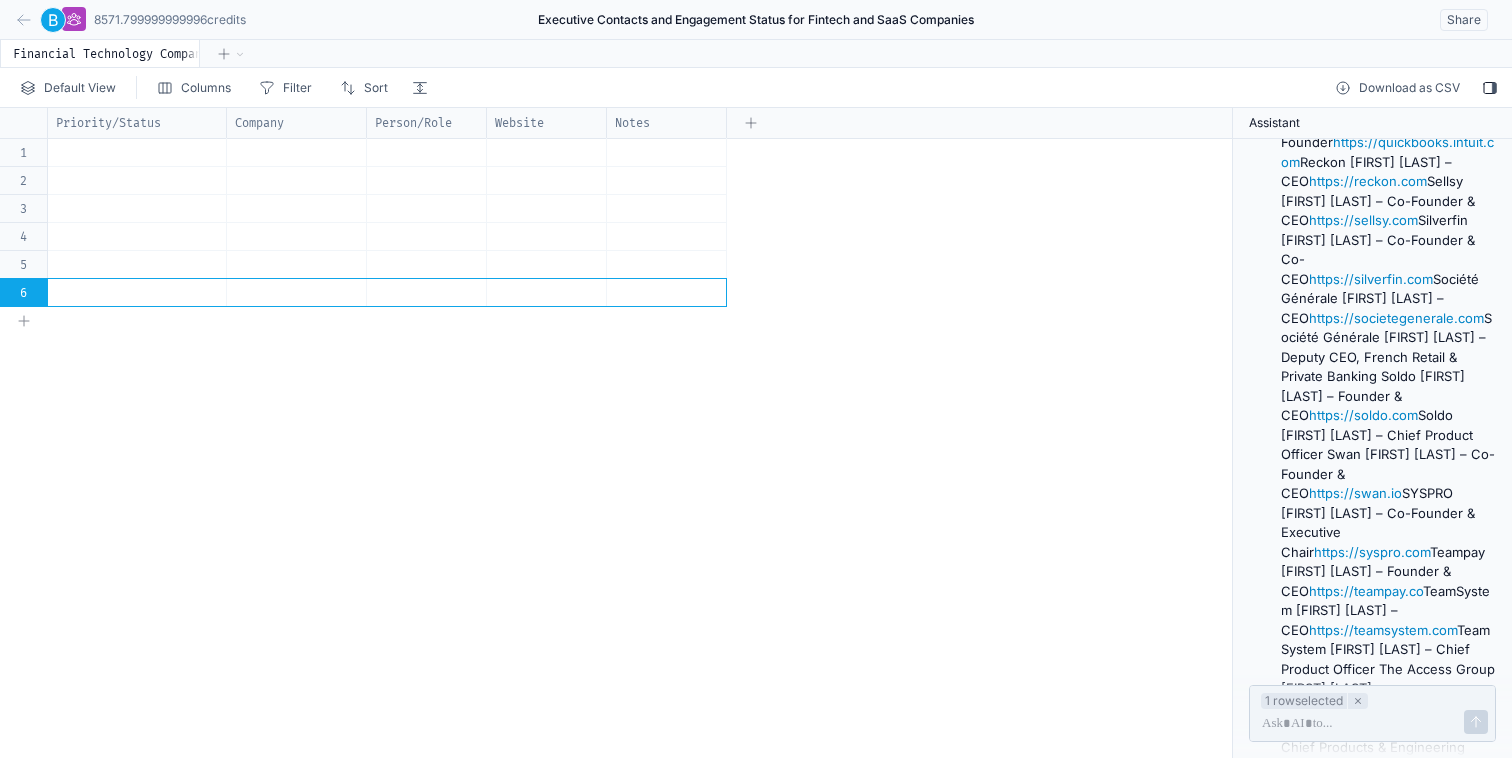 drag, startPoint x: 19, startPoint y: 330, endPoint x: 48, endPoint y: 741, distance: 412.02185 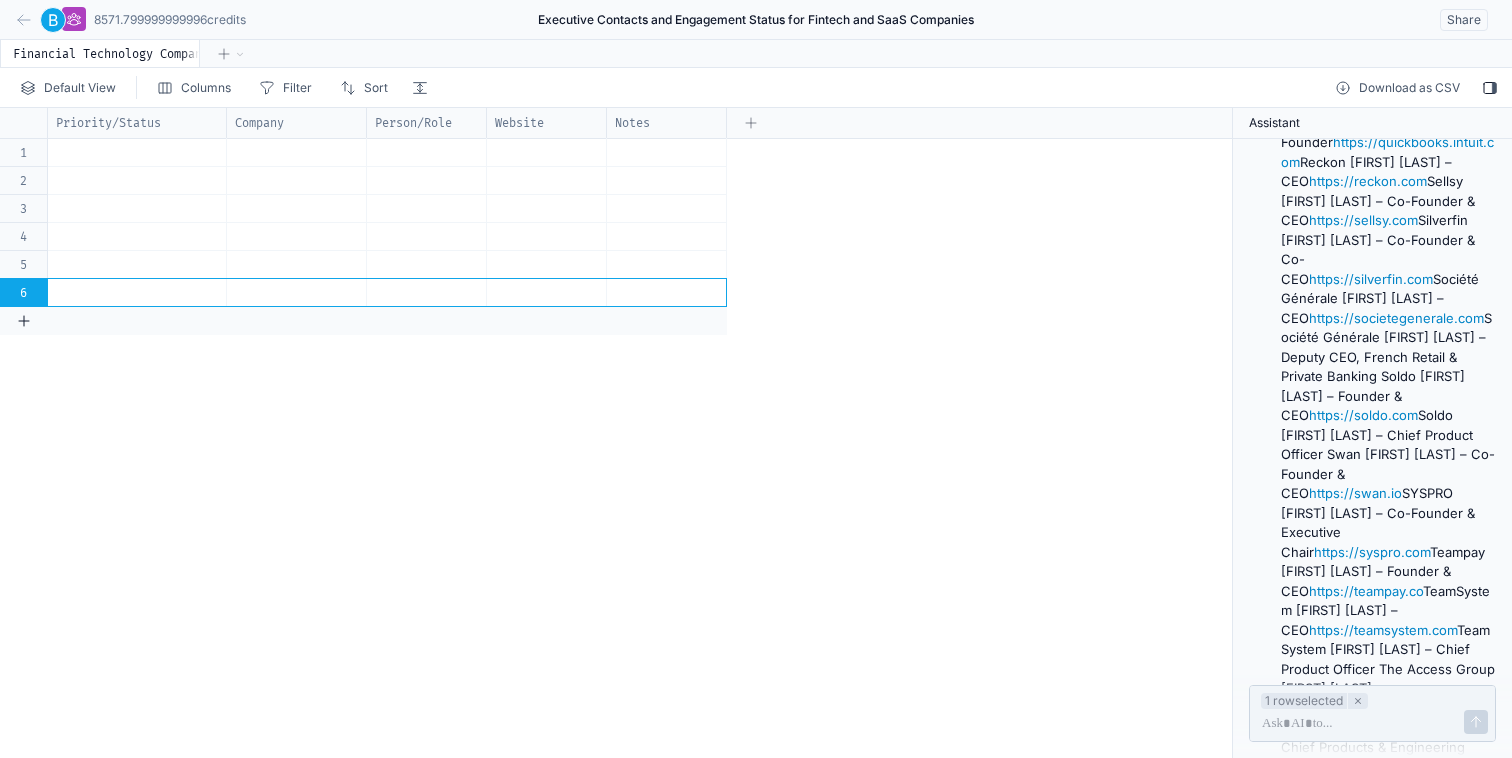 click 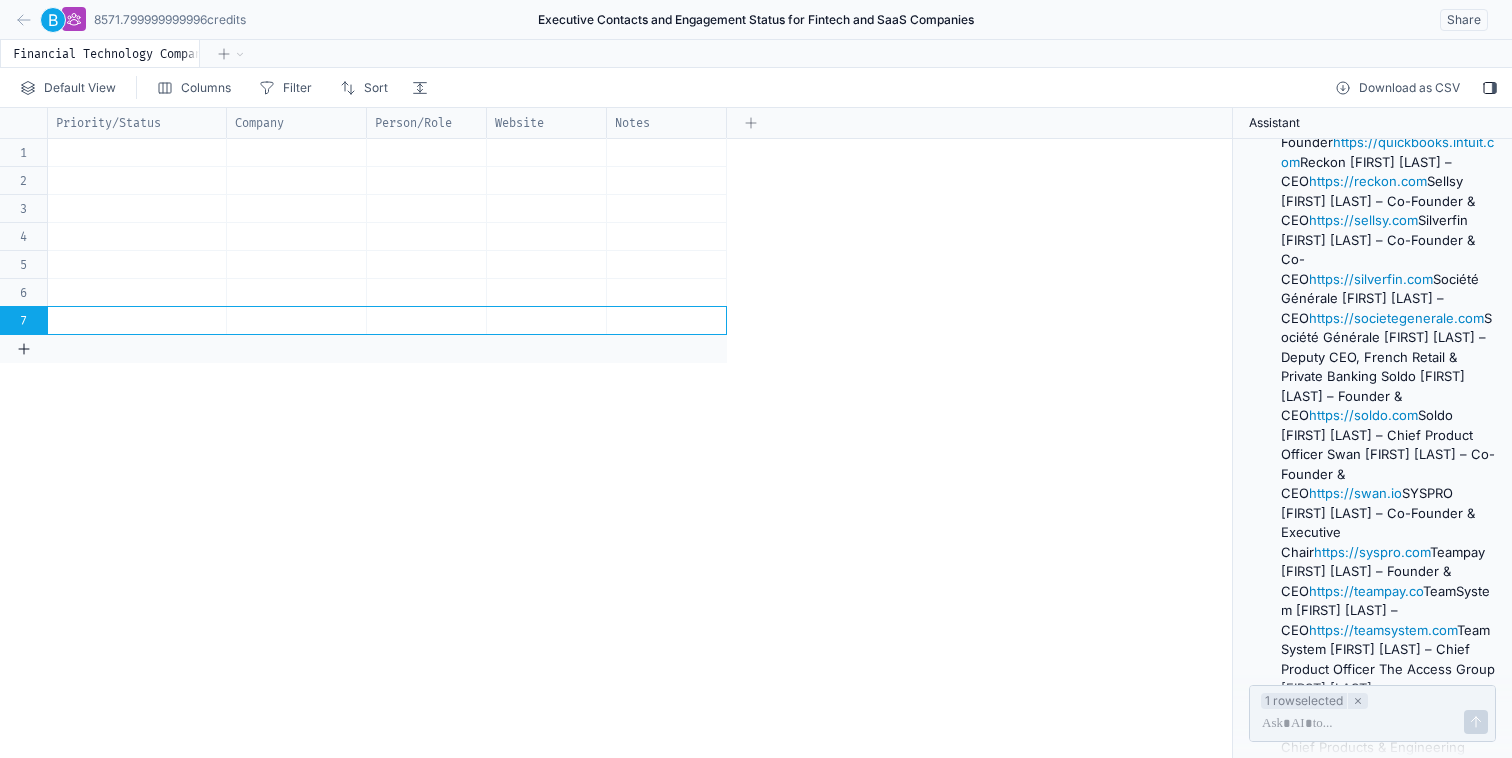 click 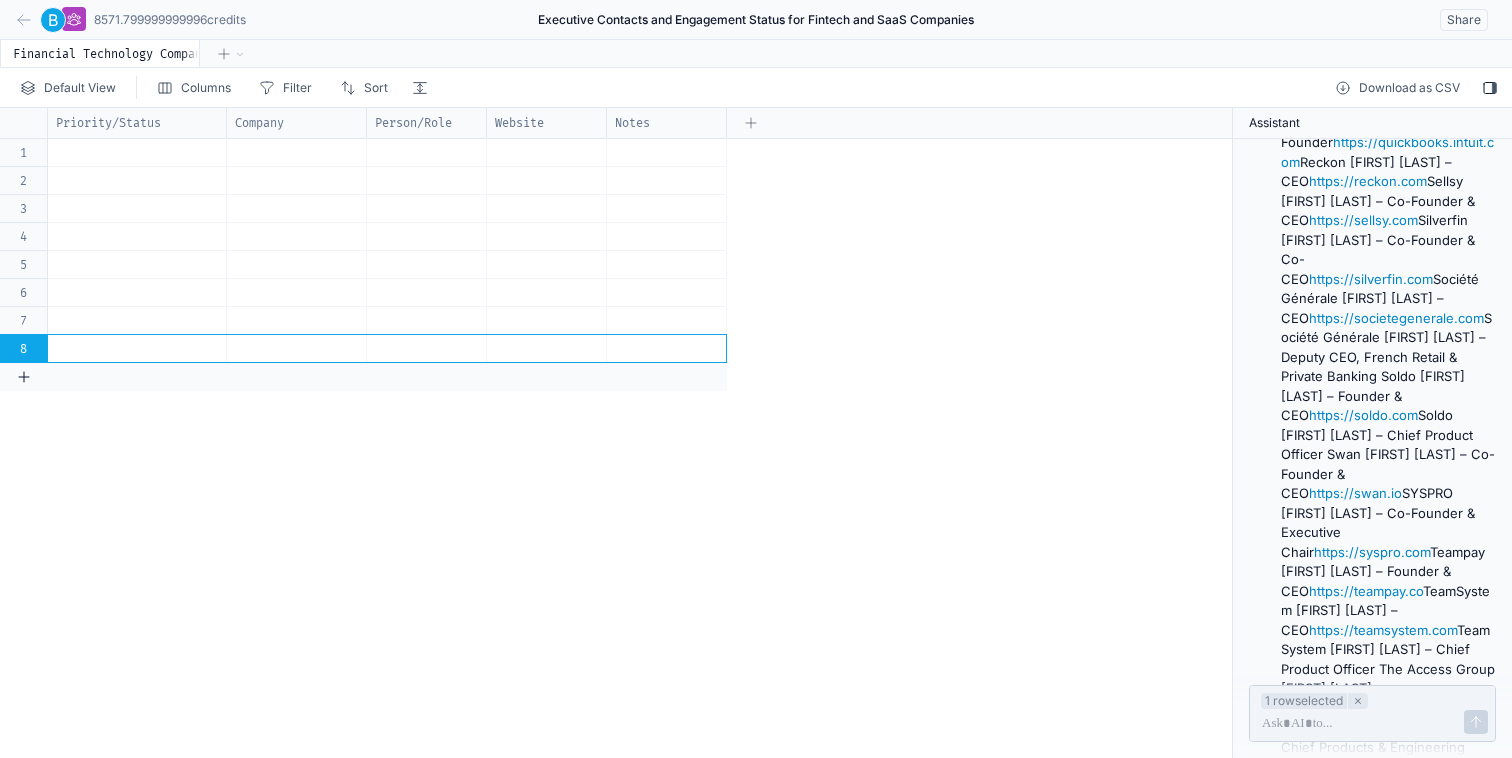 click 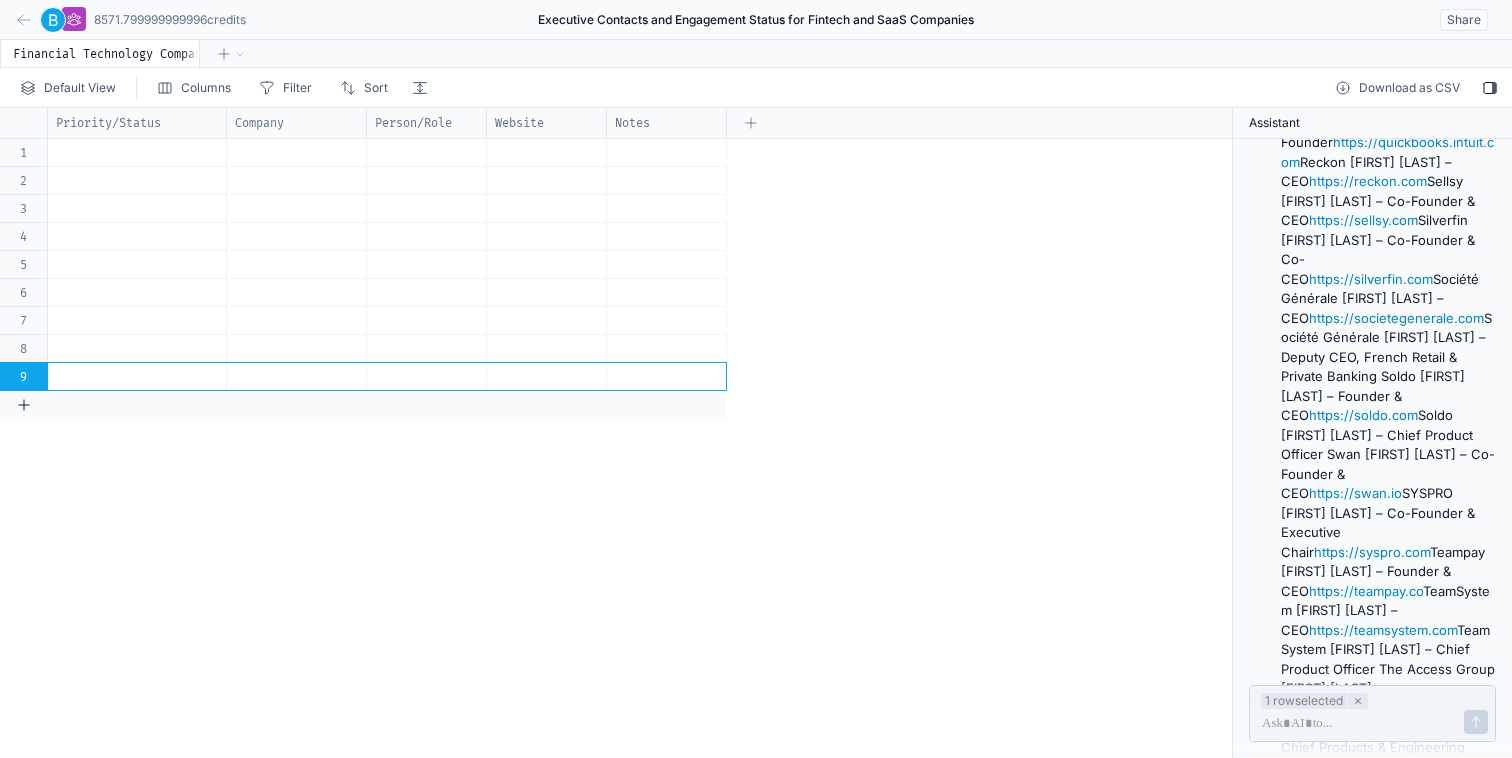 click 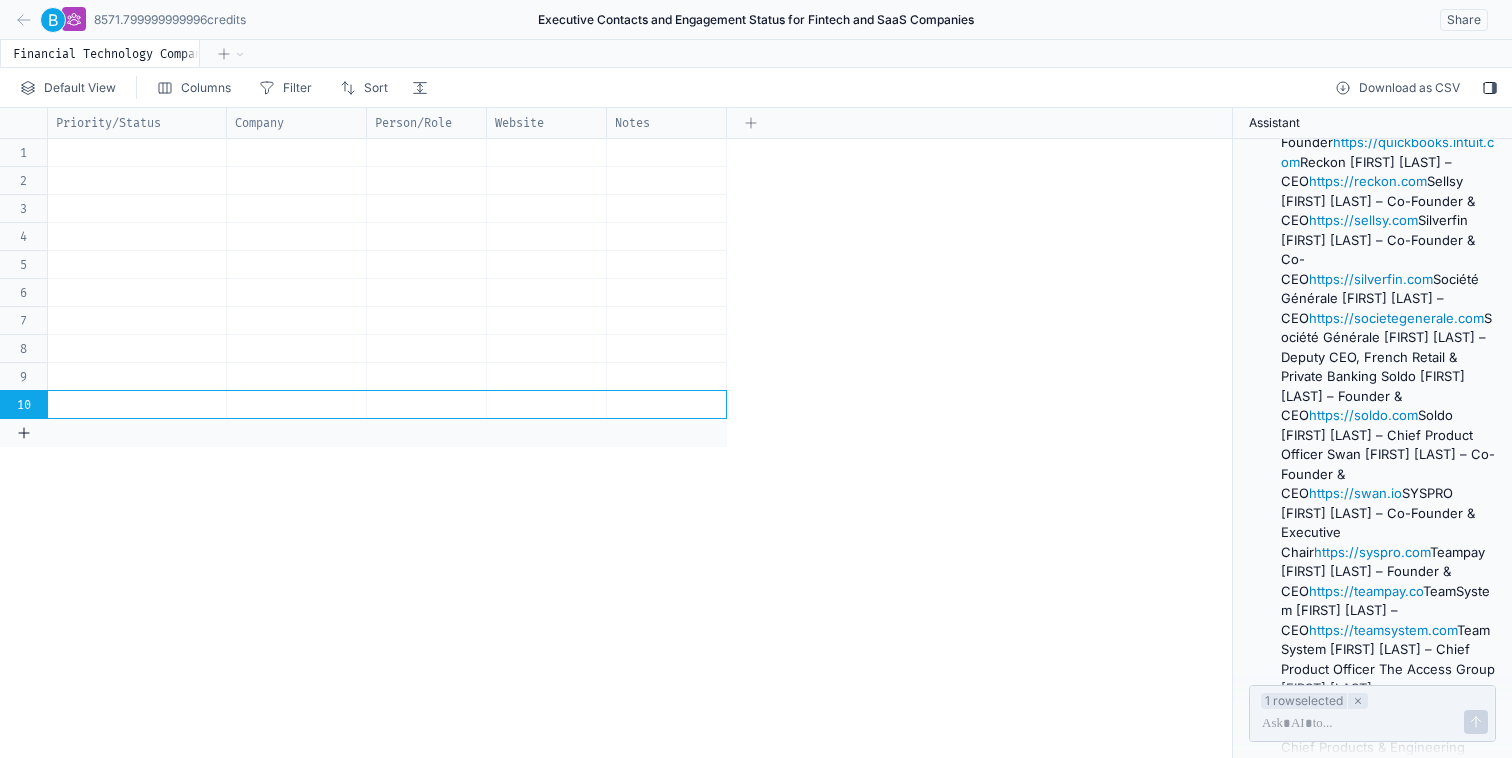 click 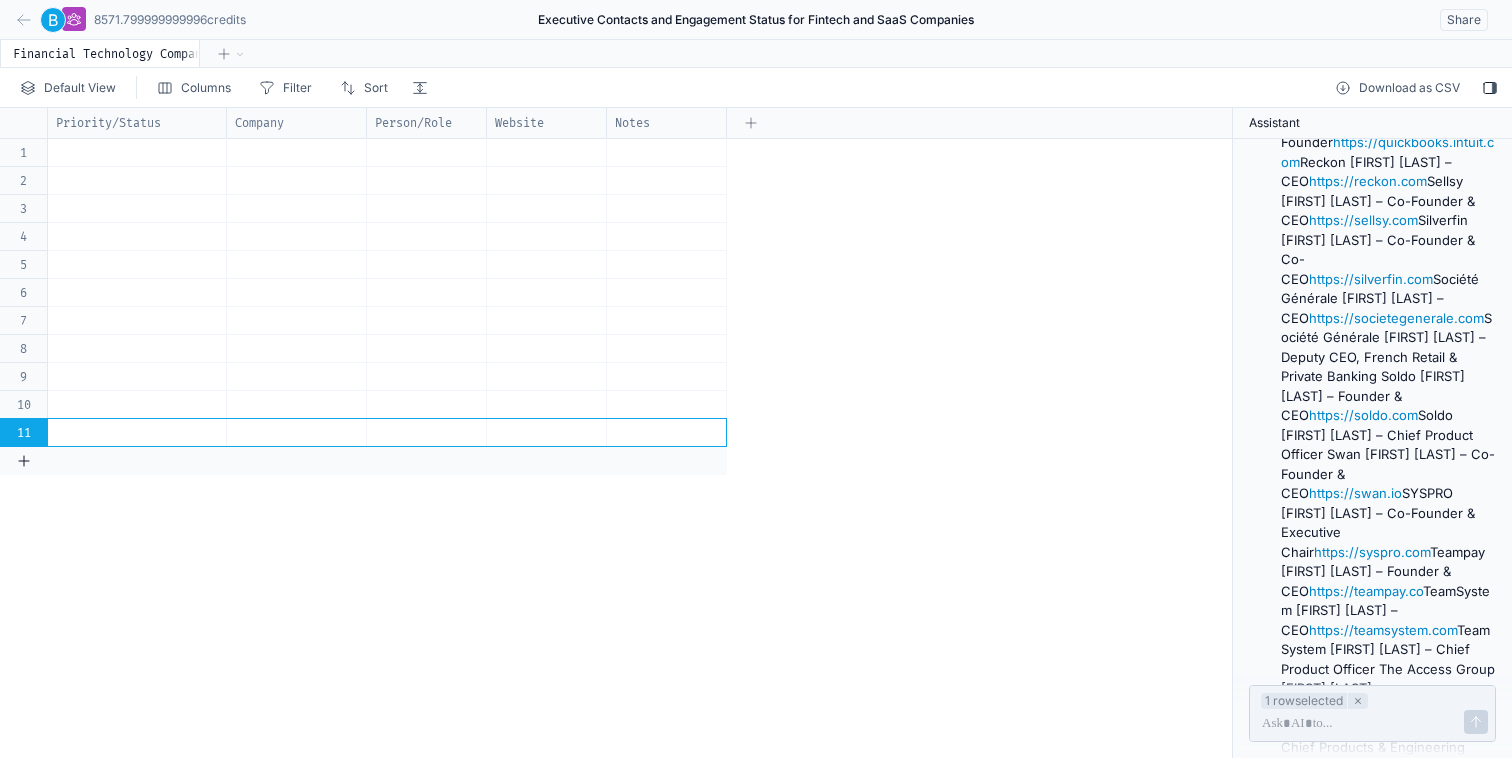 click 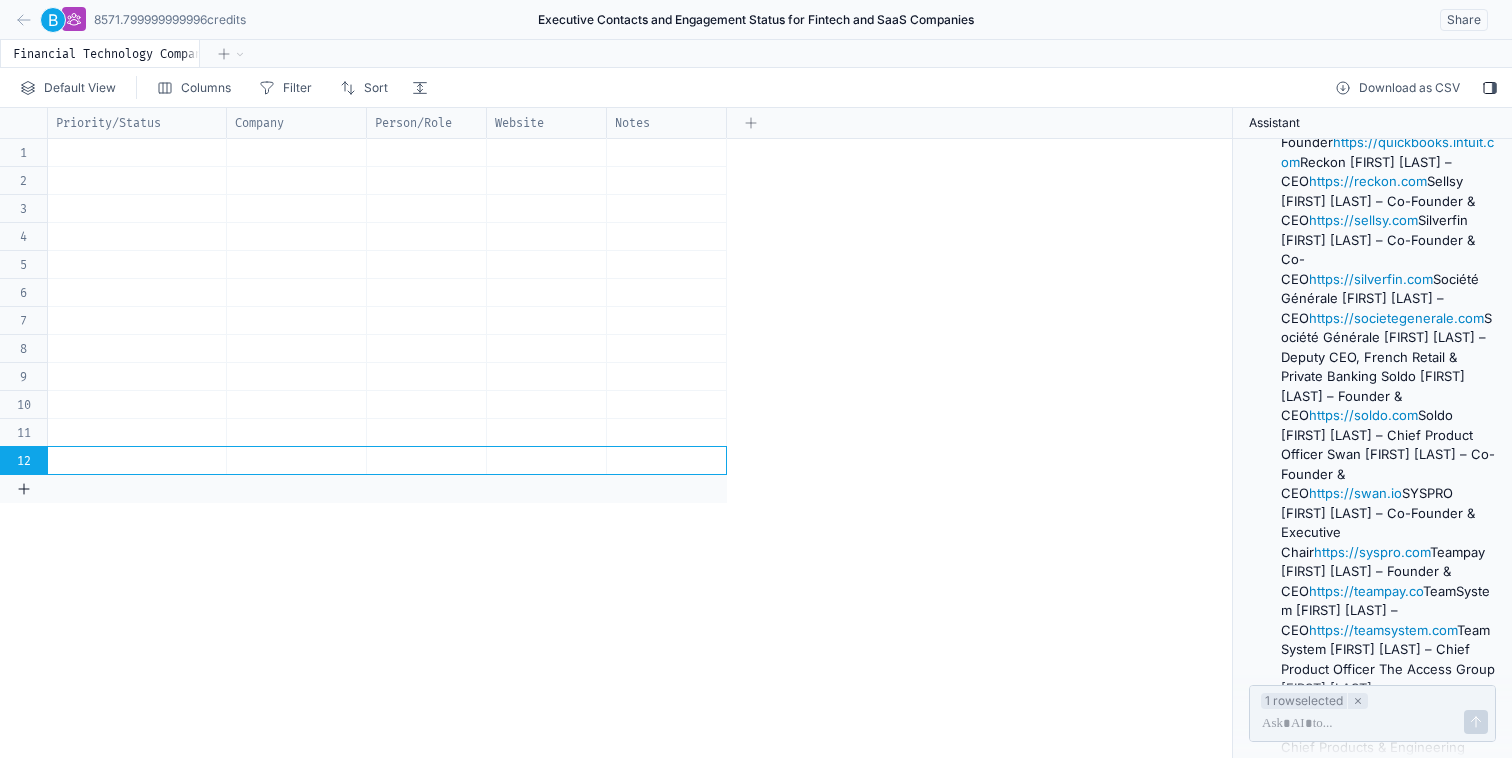 click 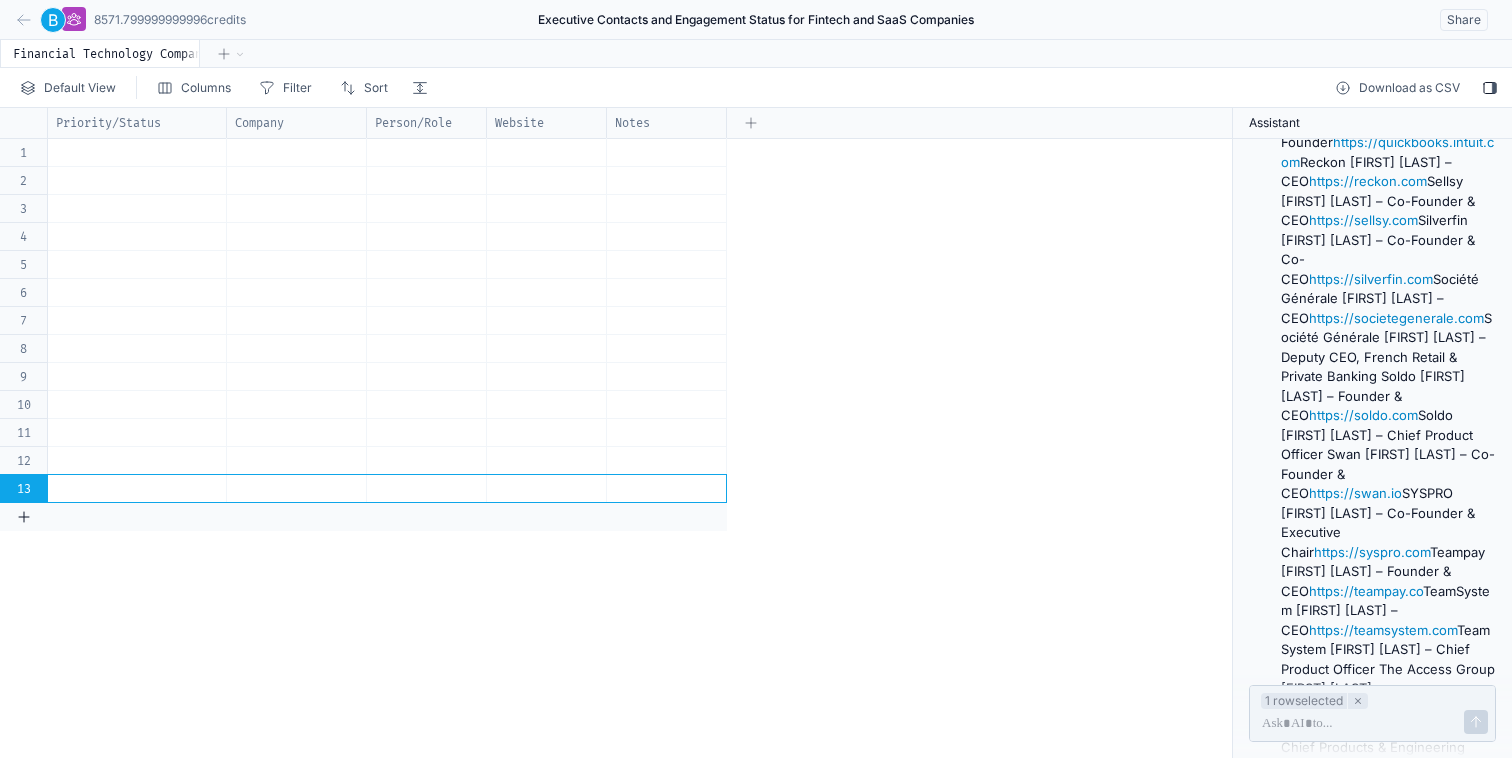 click 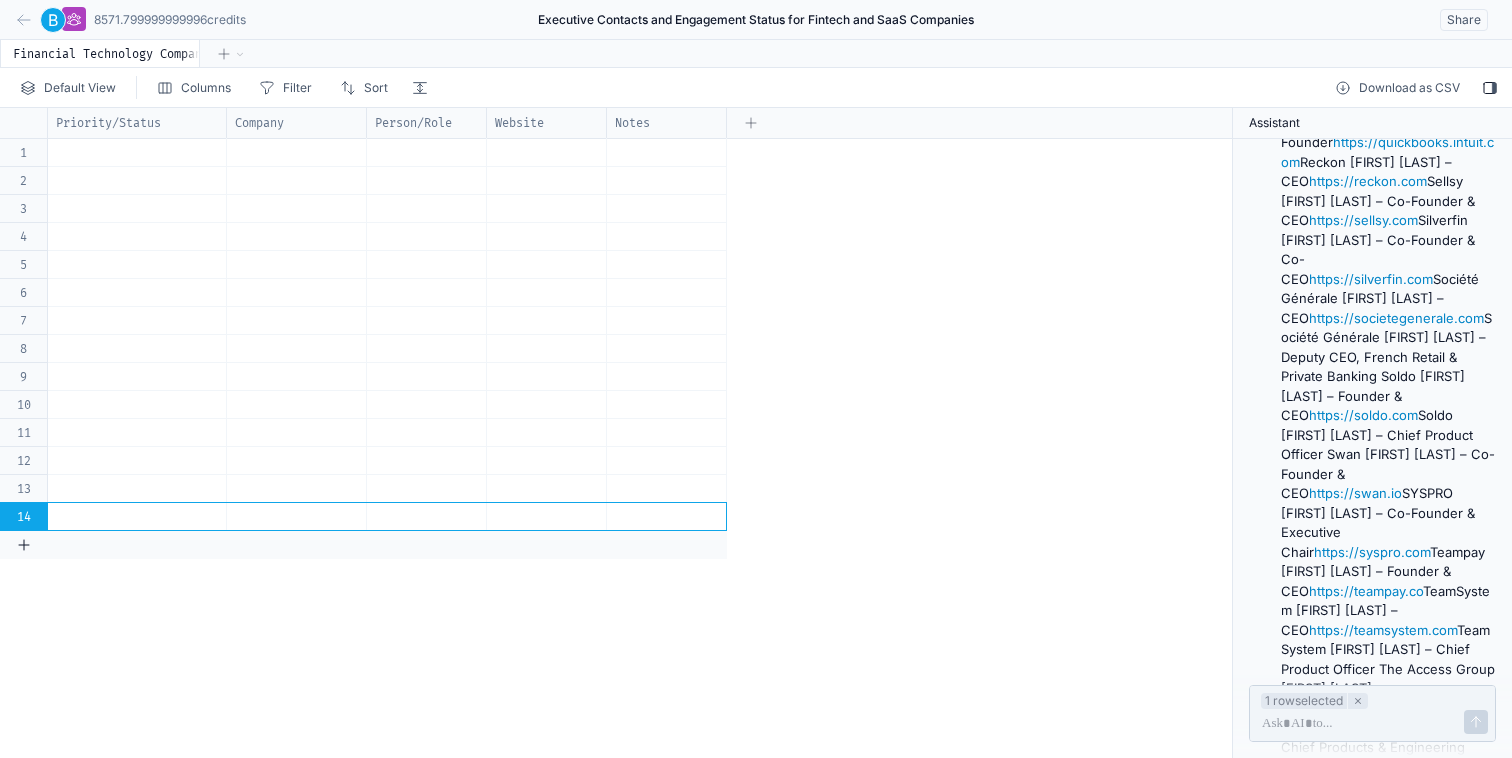 click 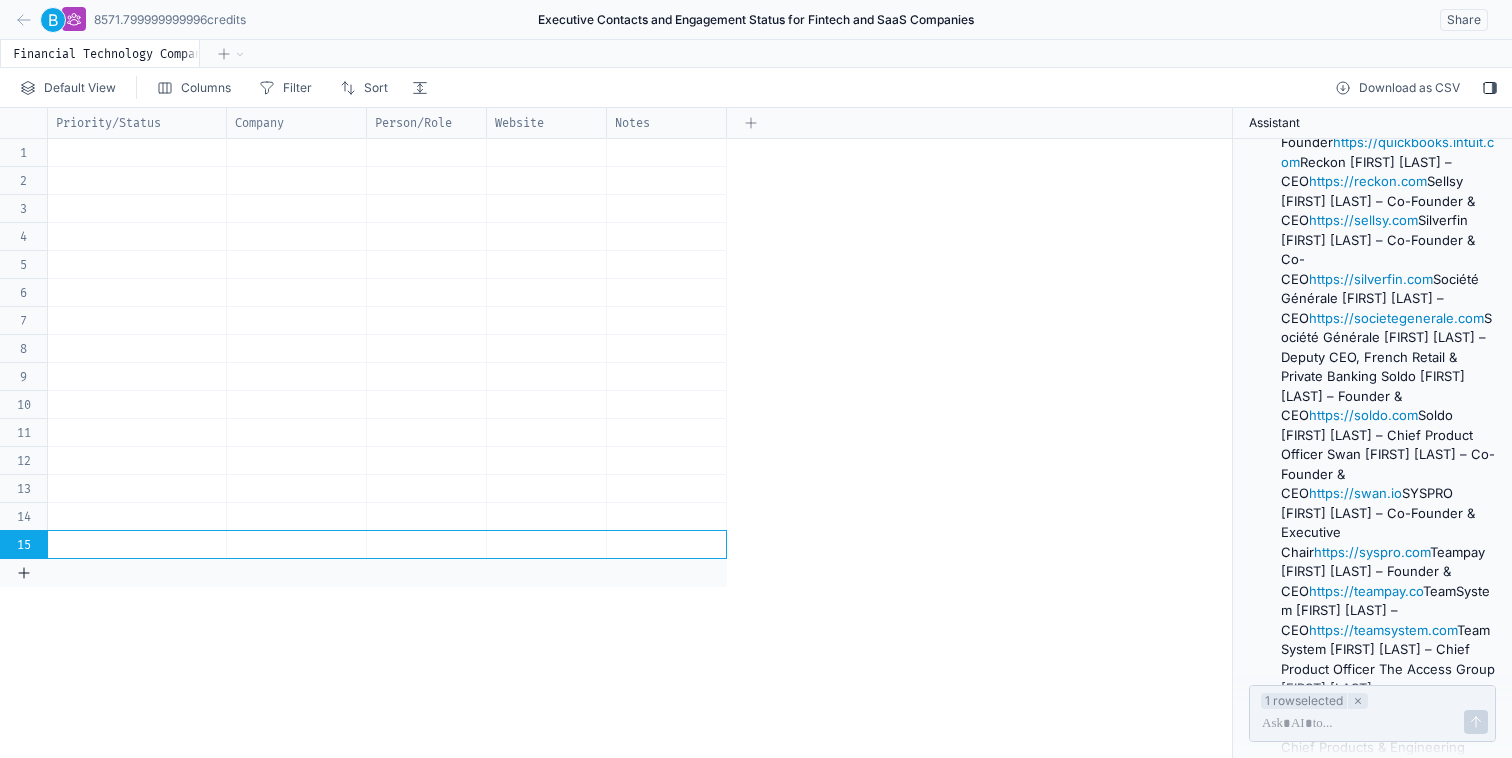 click 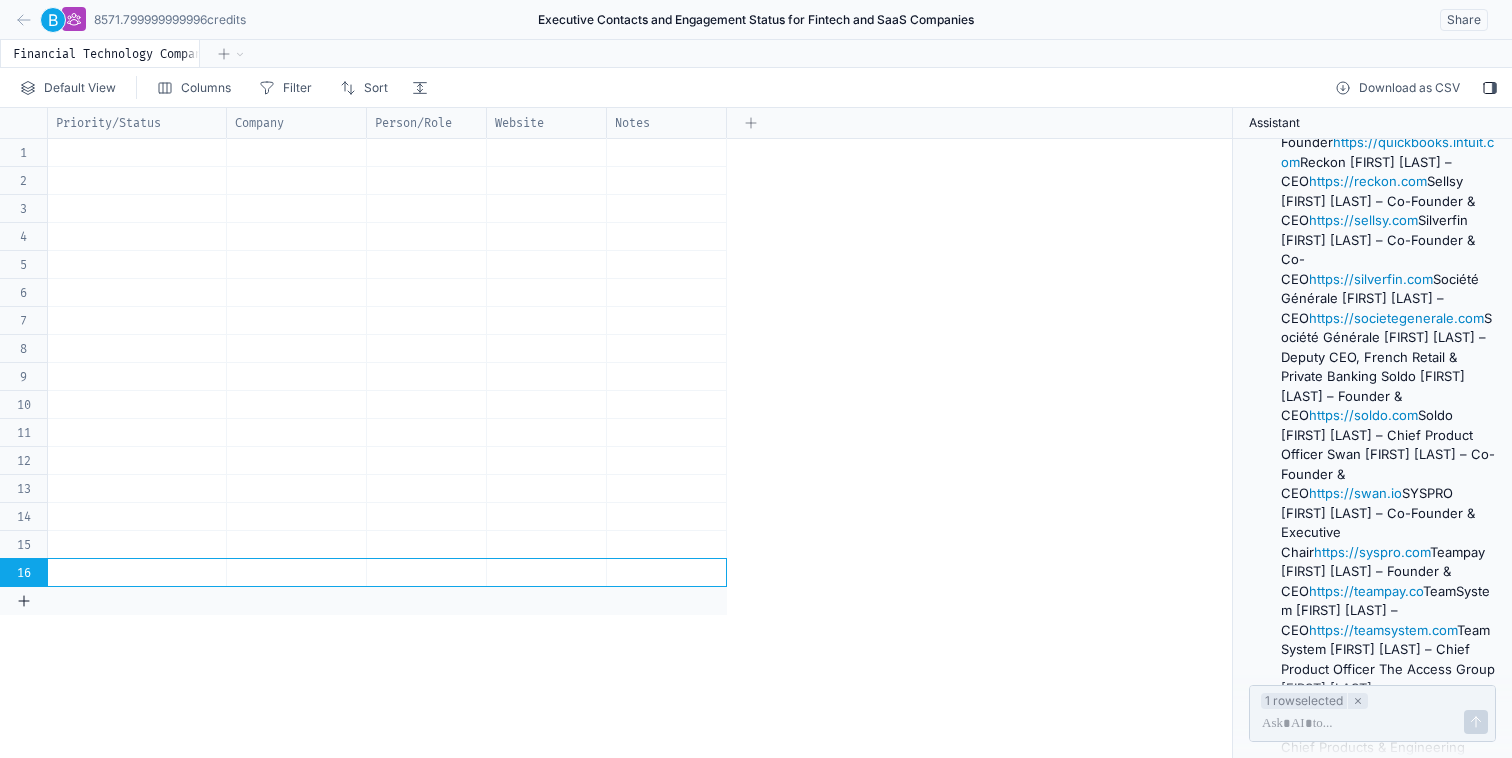 click 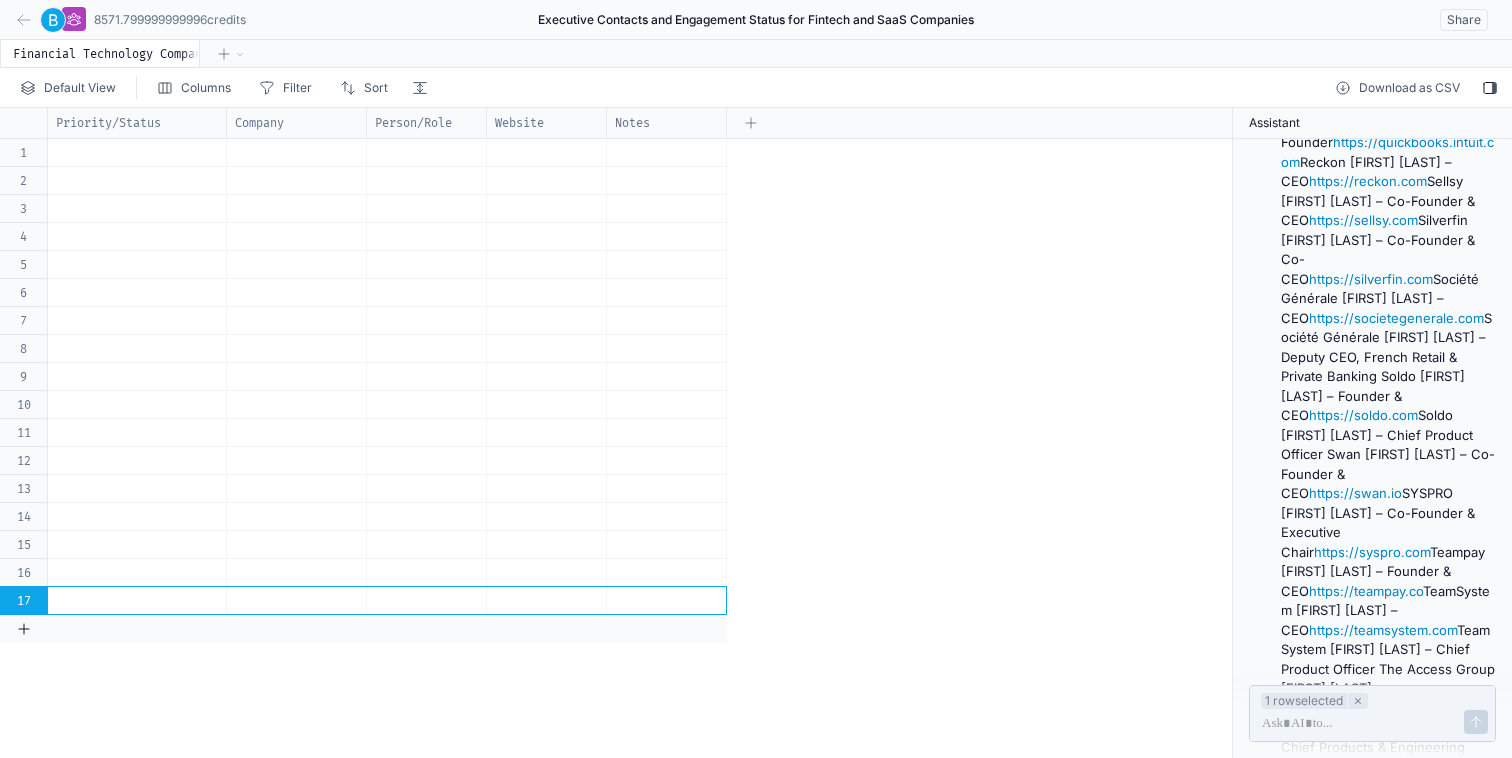 click 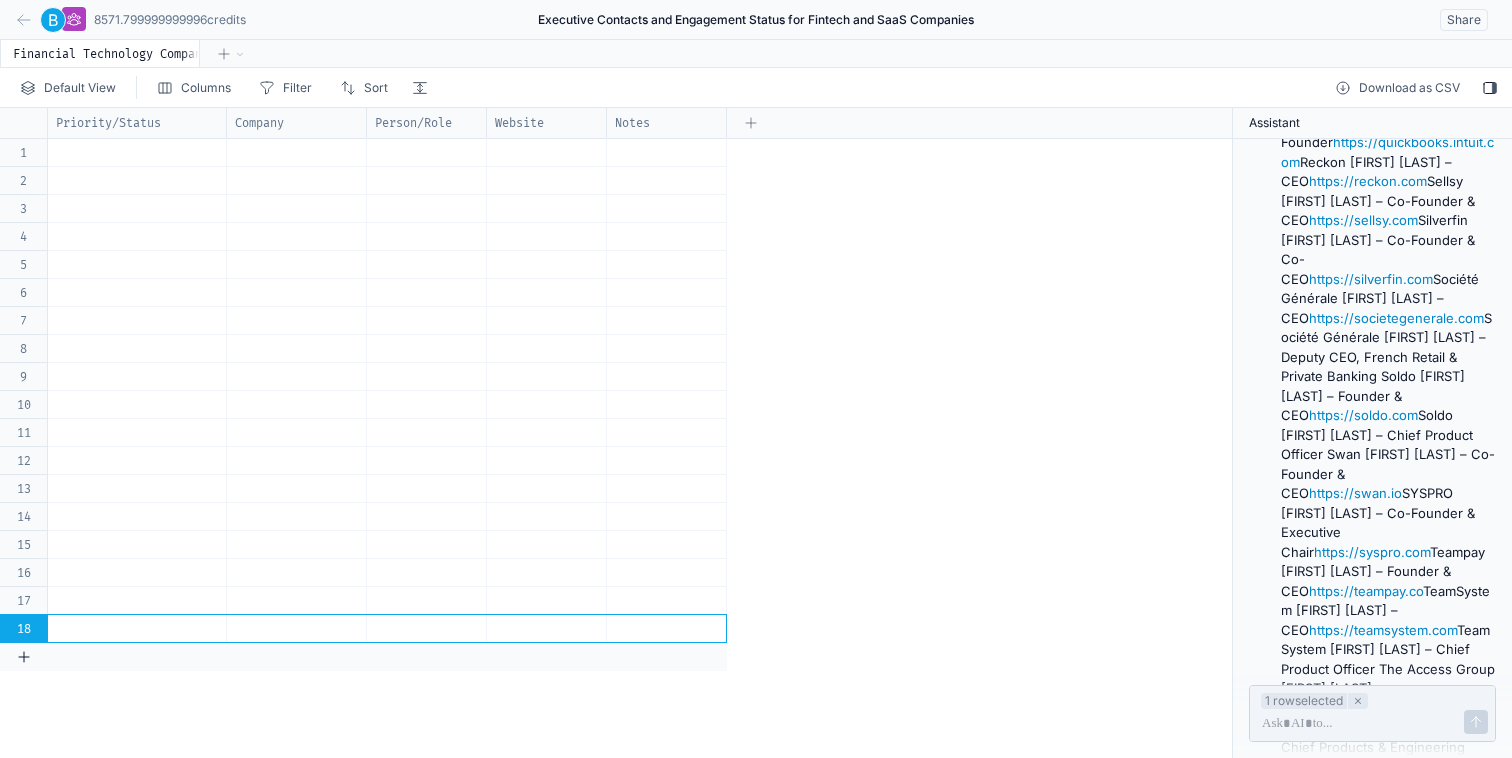 click 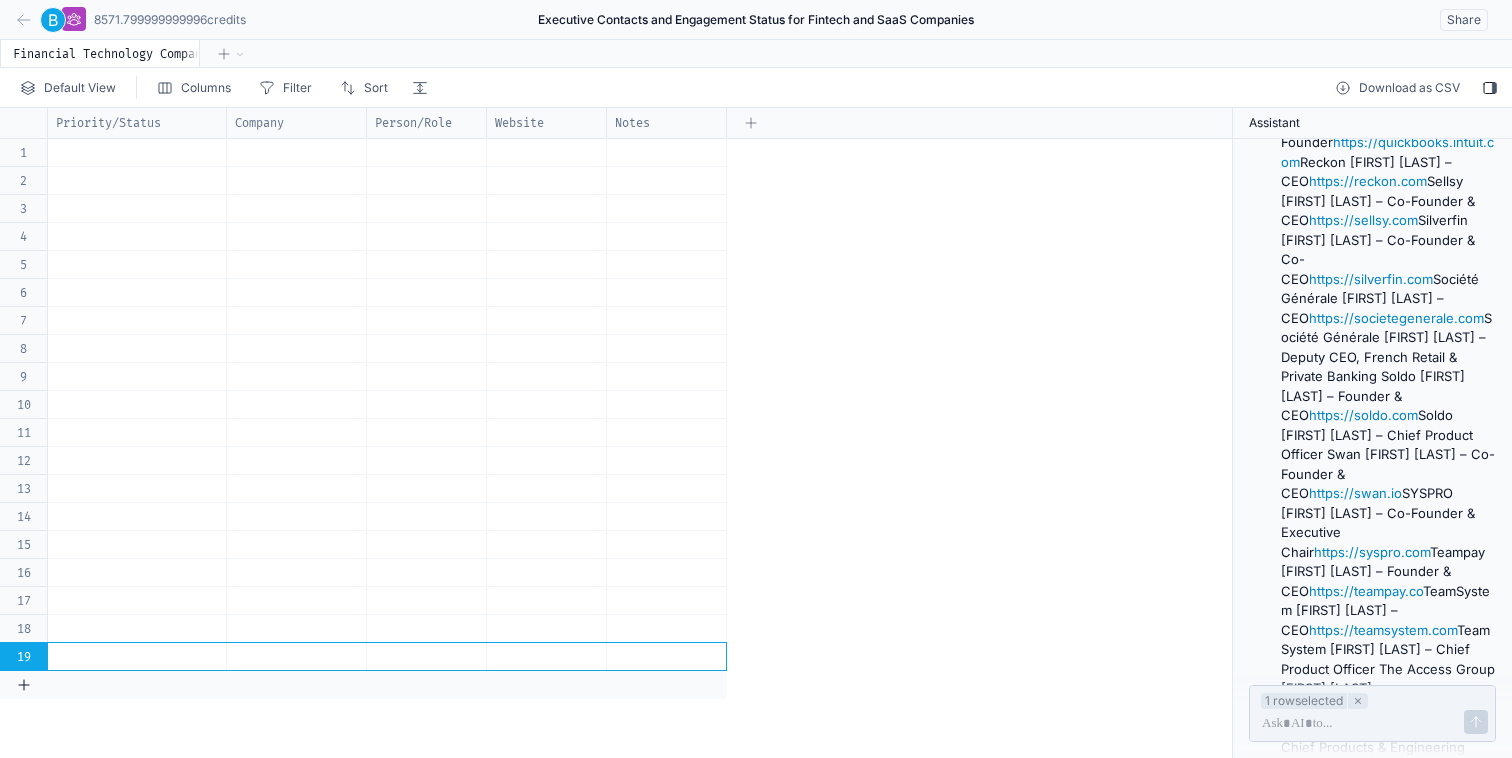 click 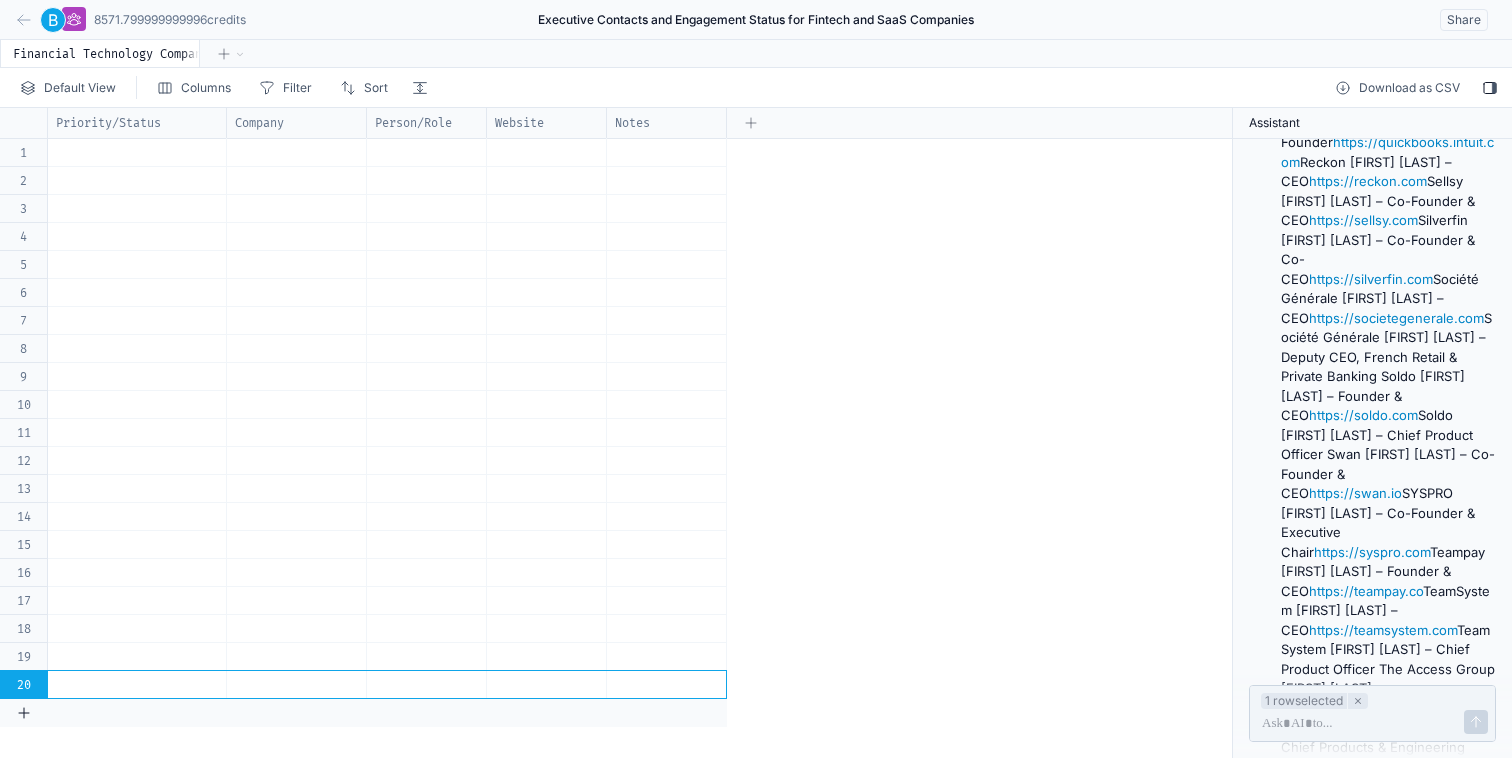 click 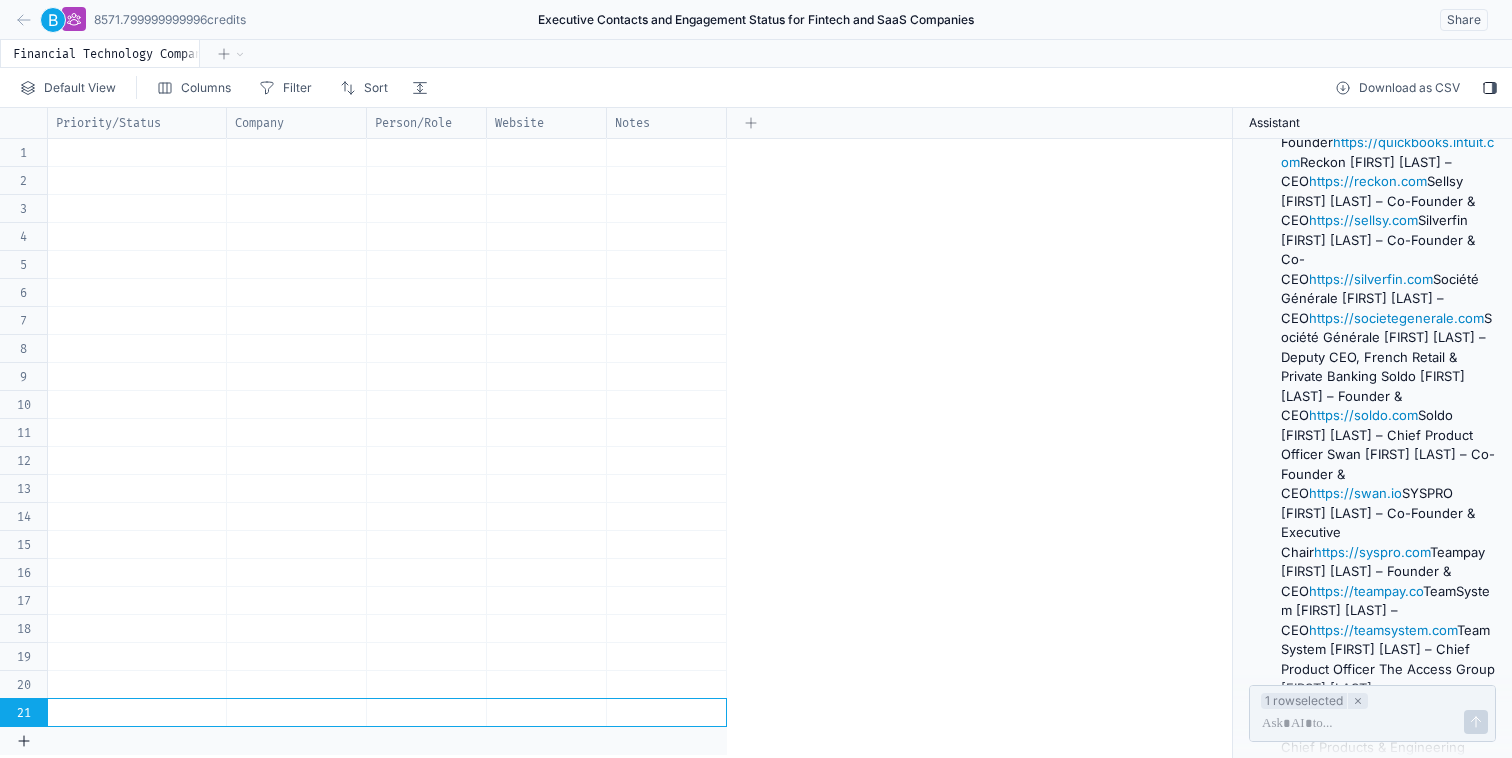 click 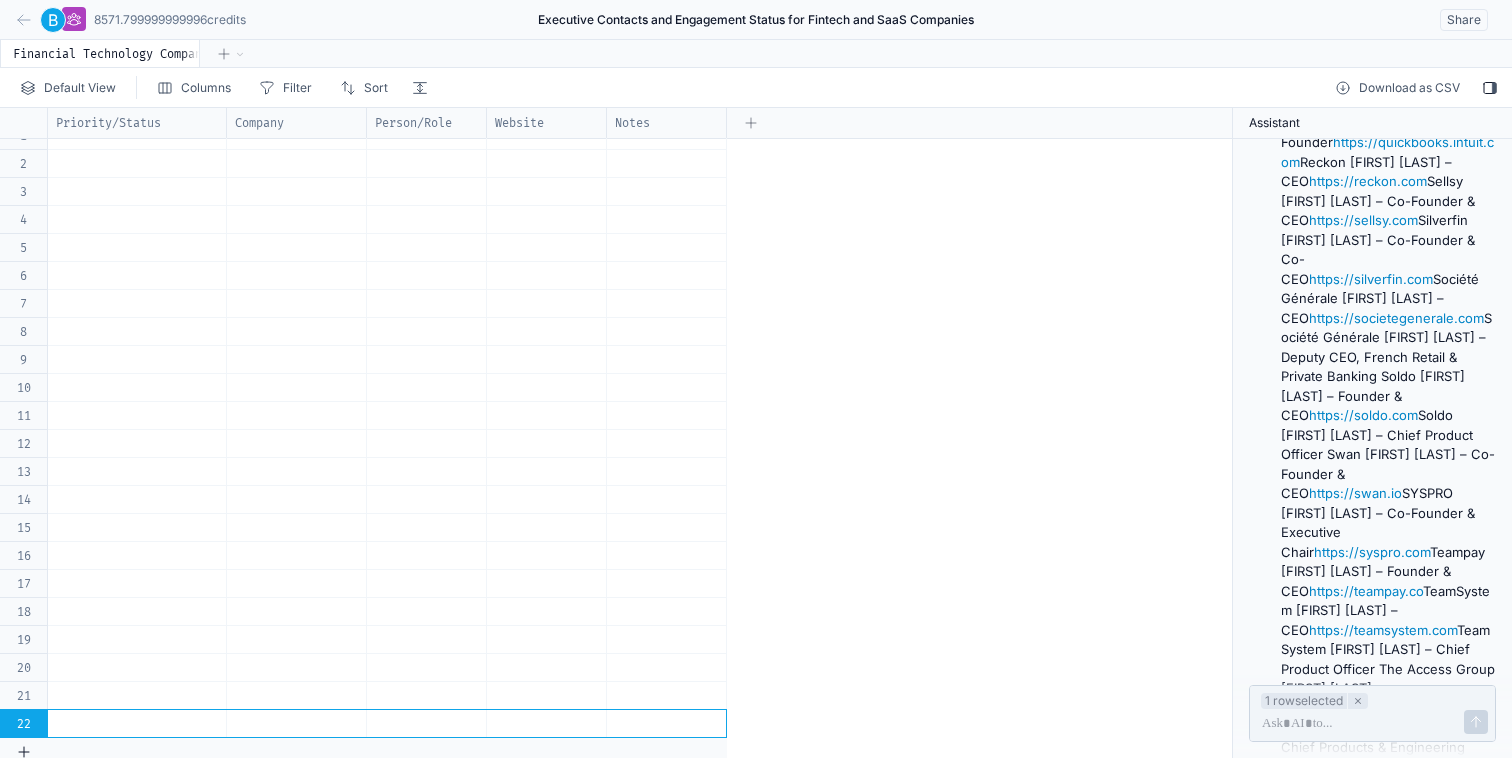 scroll, scrollTop: 157, scrollLeft: 0, axis: vertical 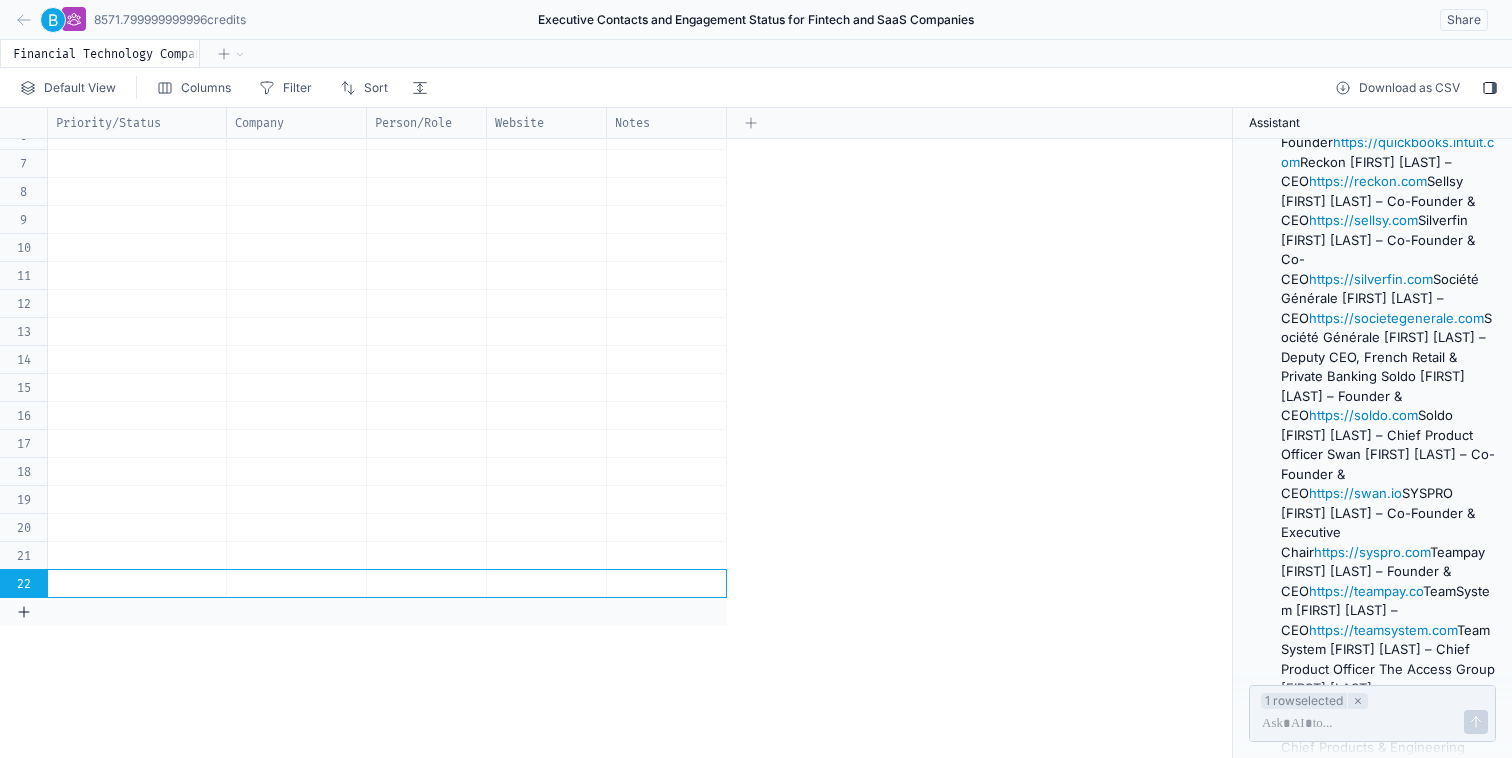 click 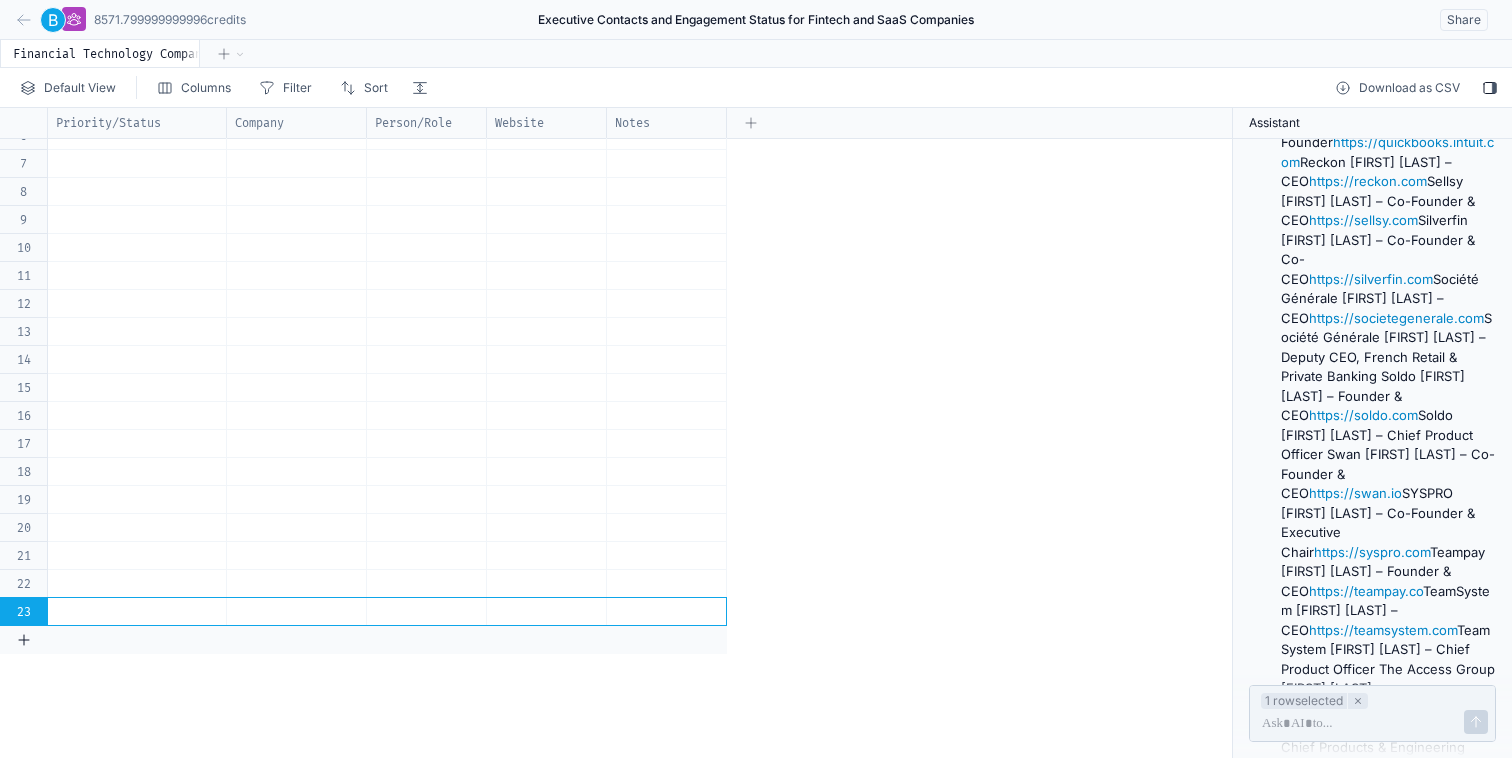 click 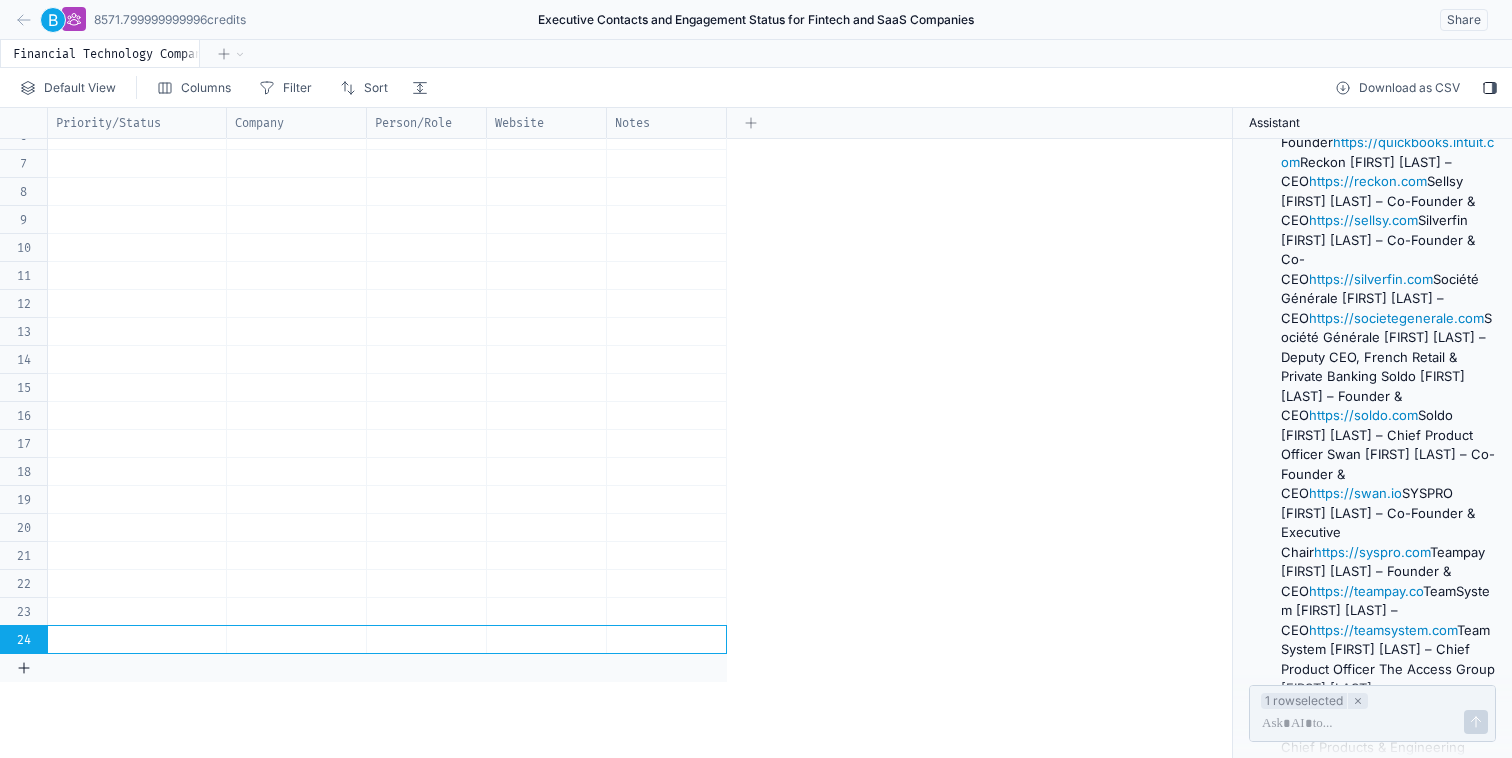 click 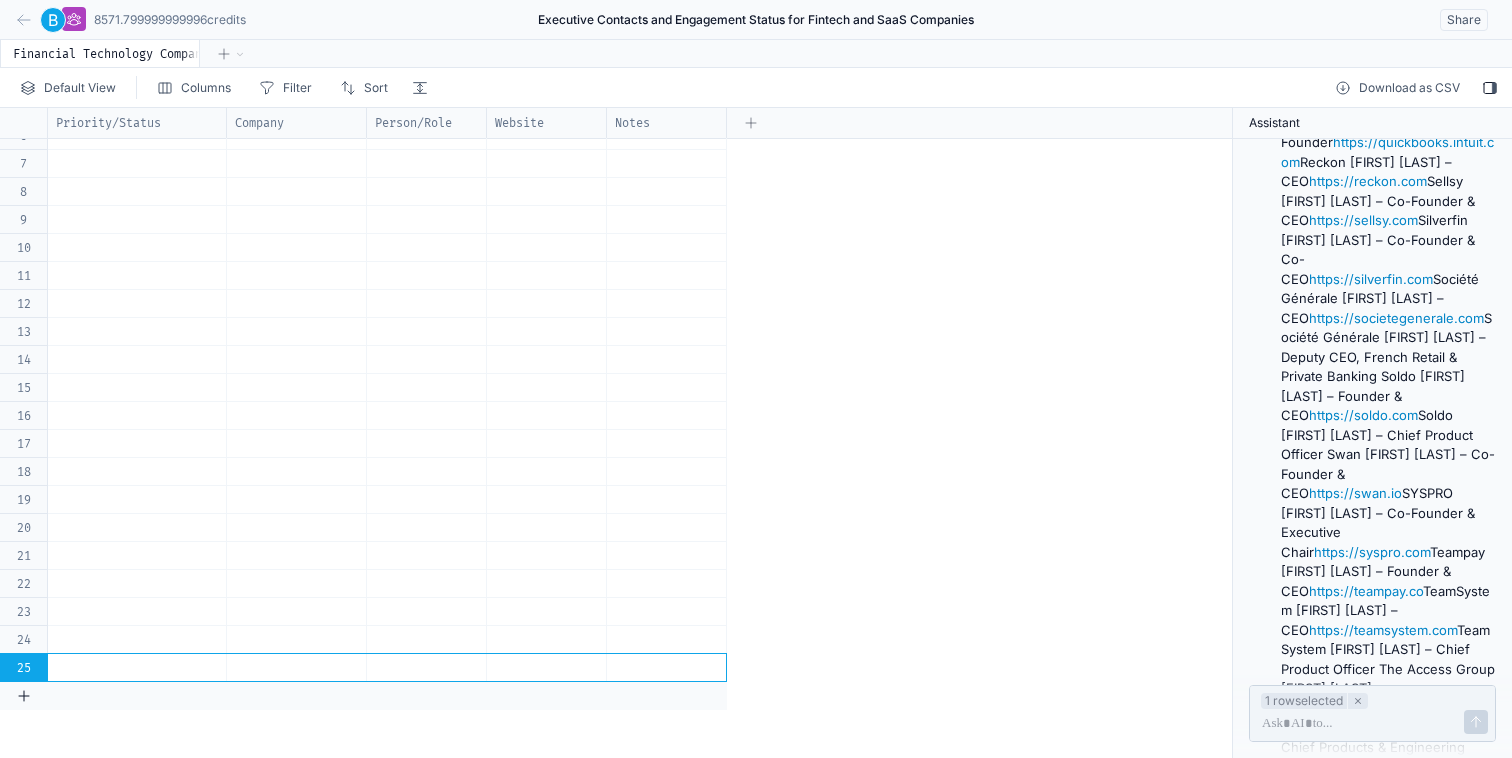 click 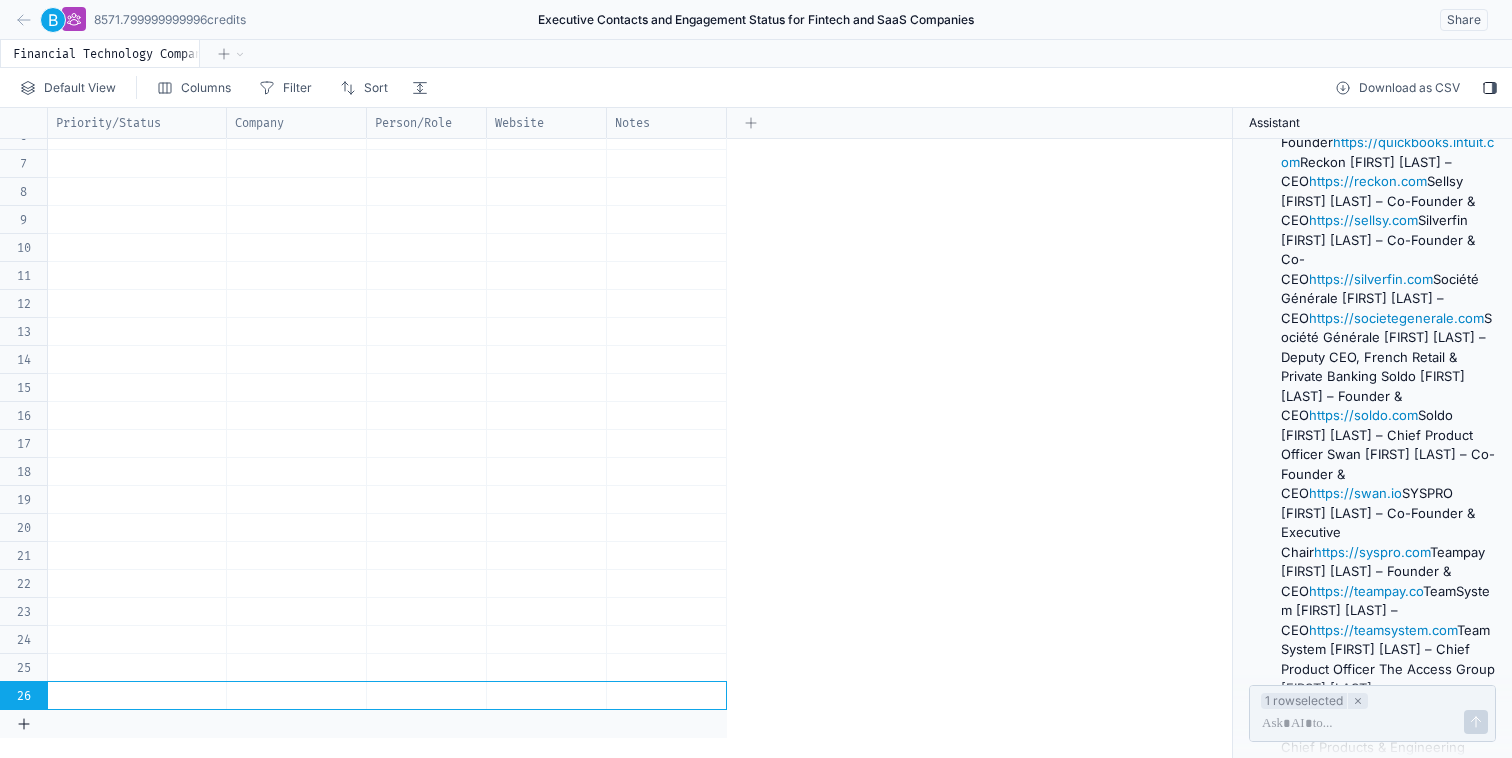 click 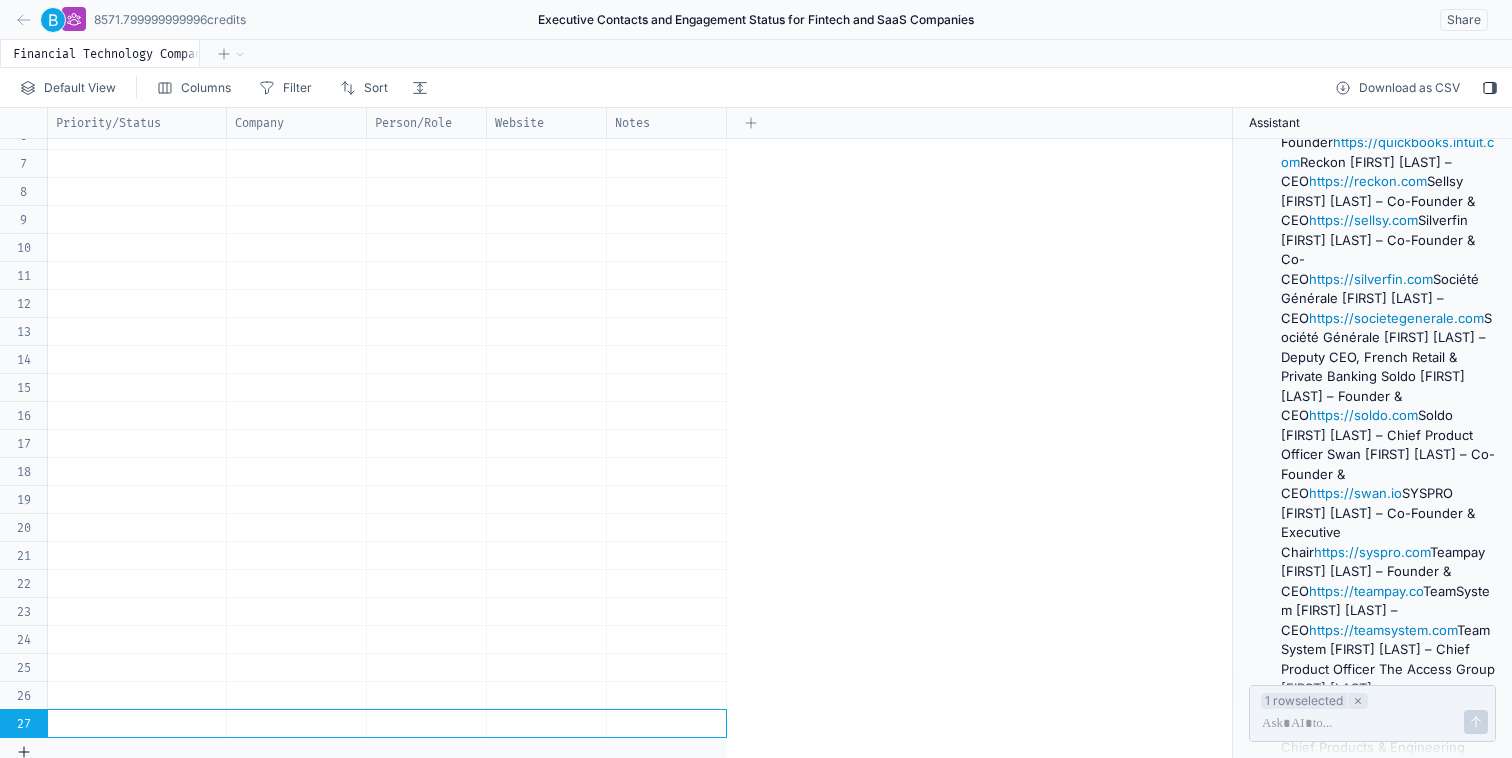 click 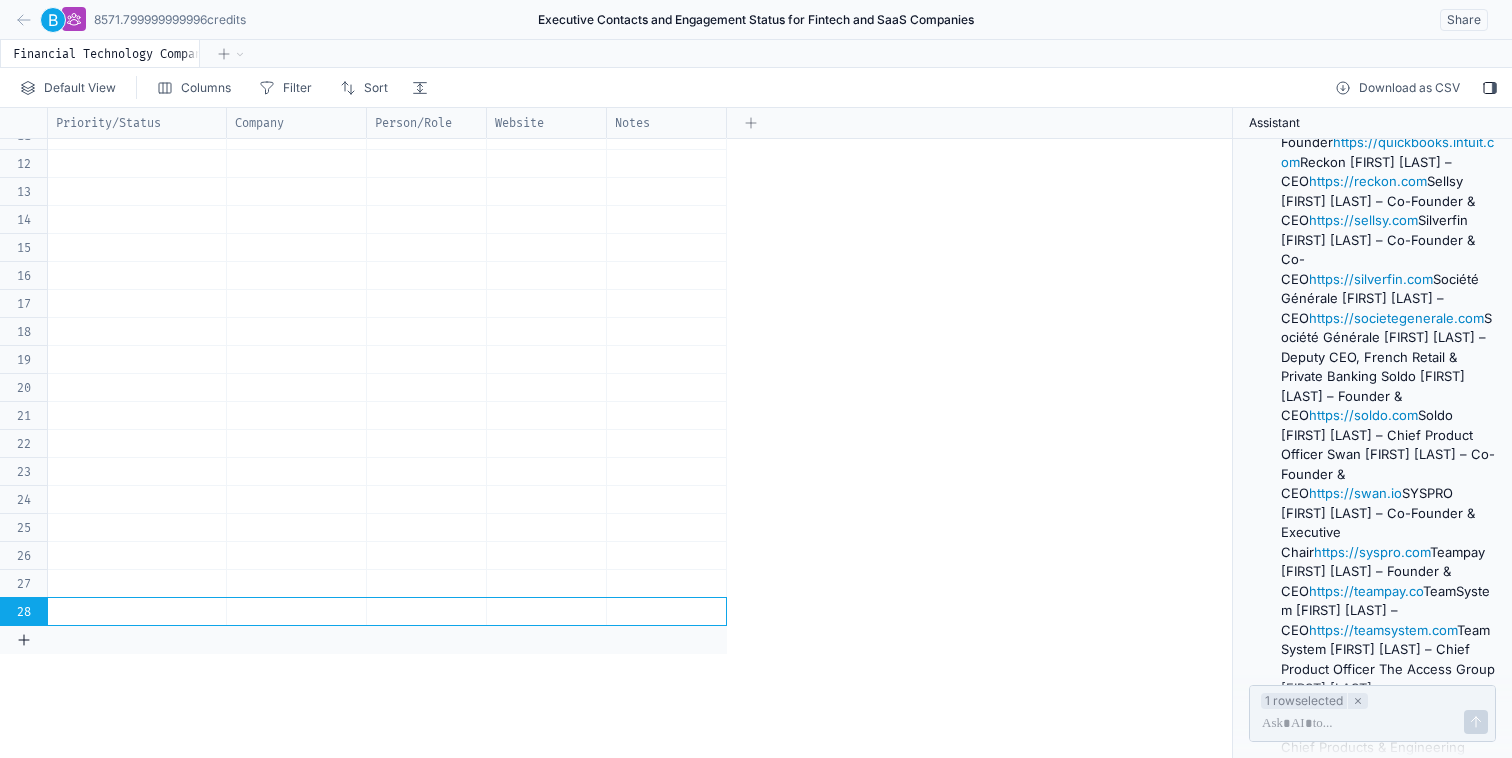 scroll, scrollTop: 325, scrollLeft: 0, axis: vertical 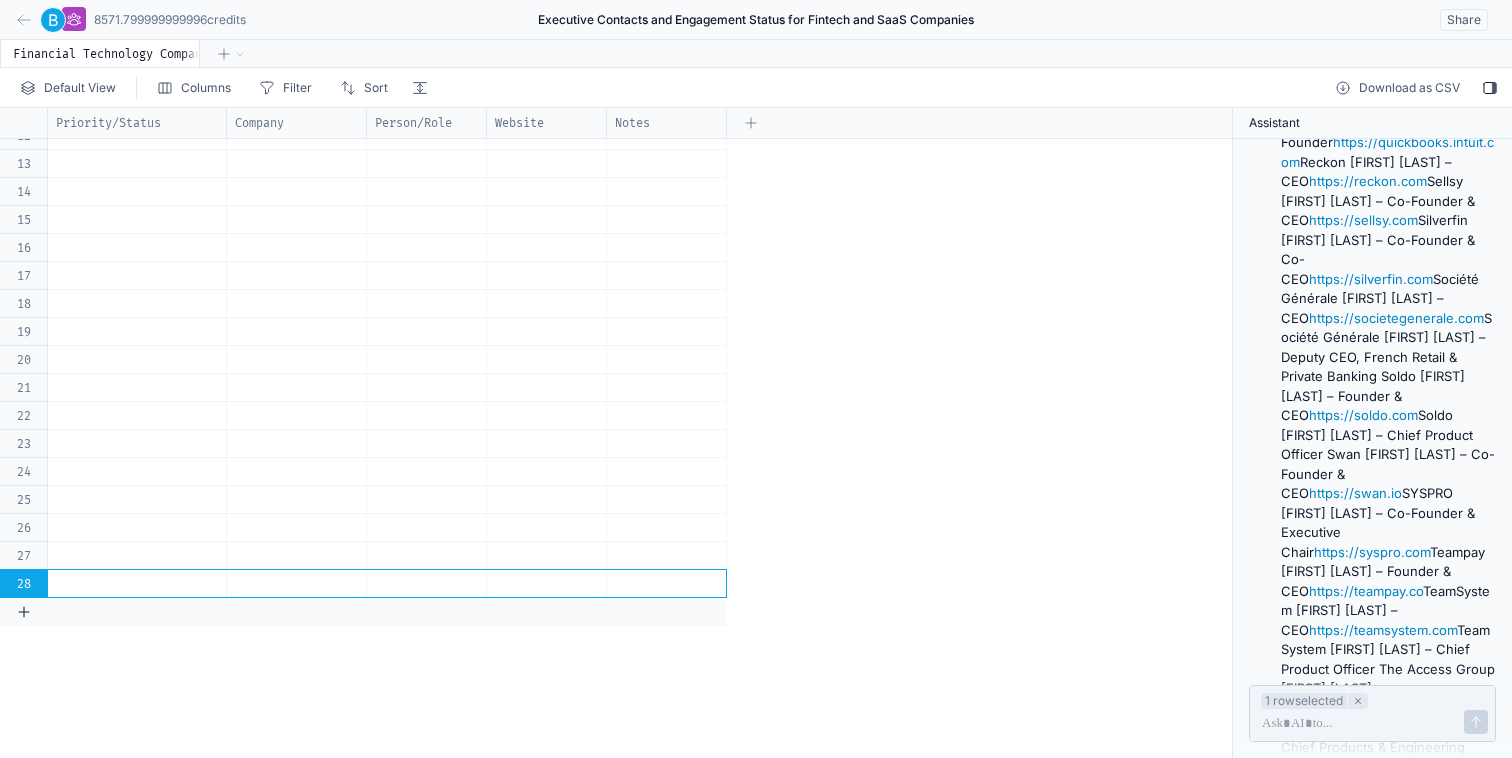 click 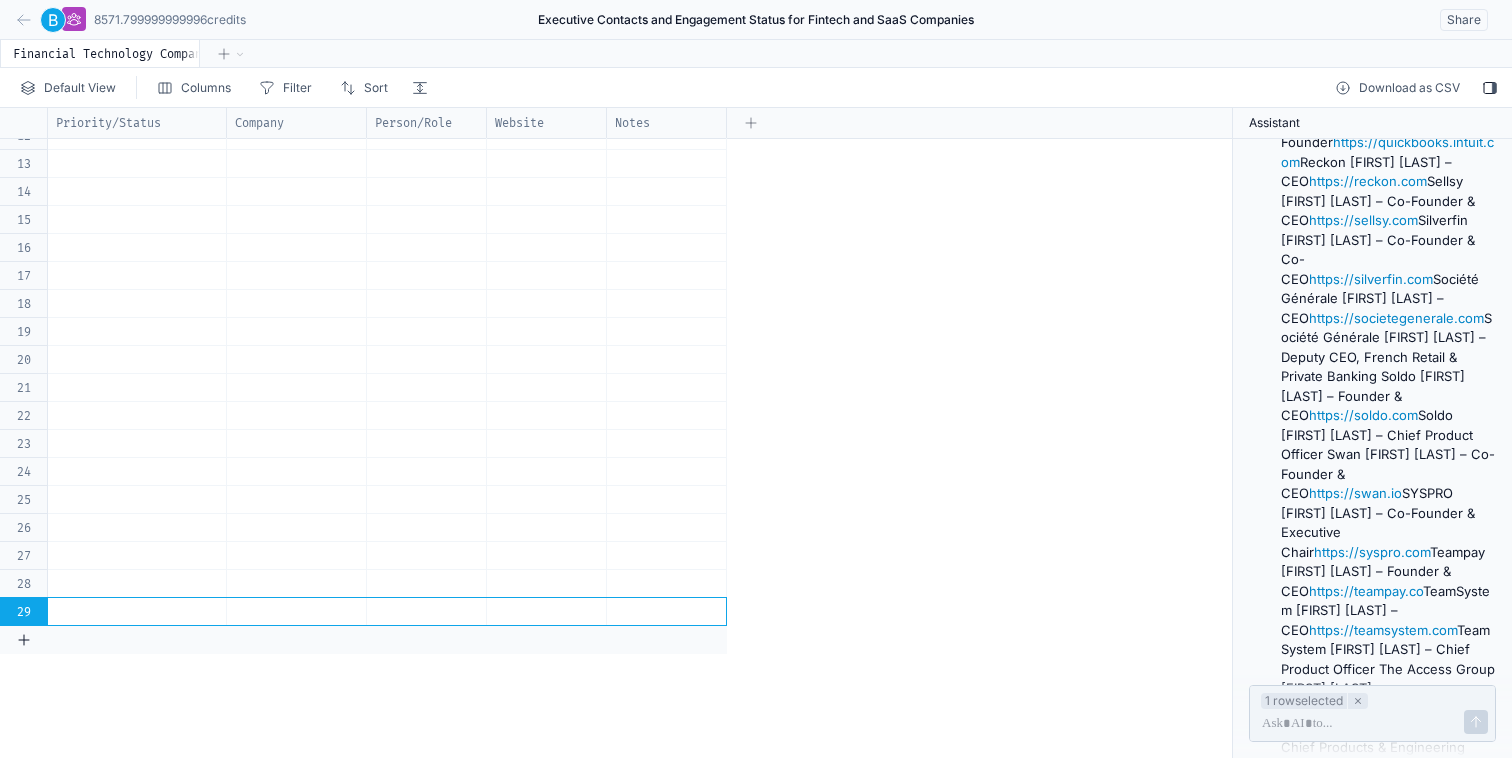 click on "29" at bounding box center [23, 615] 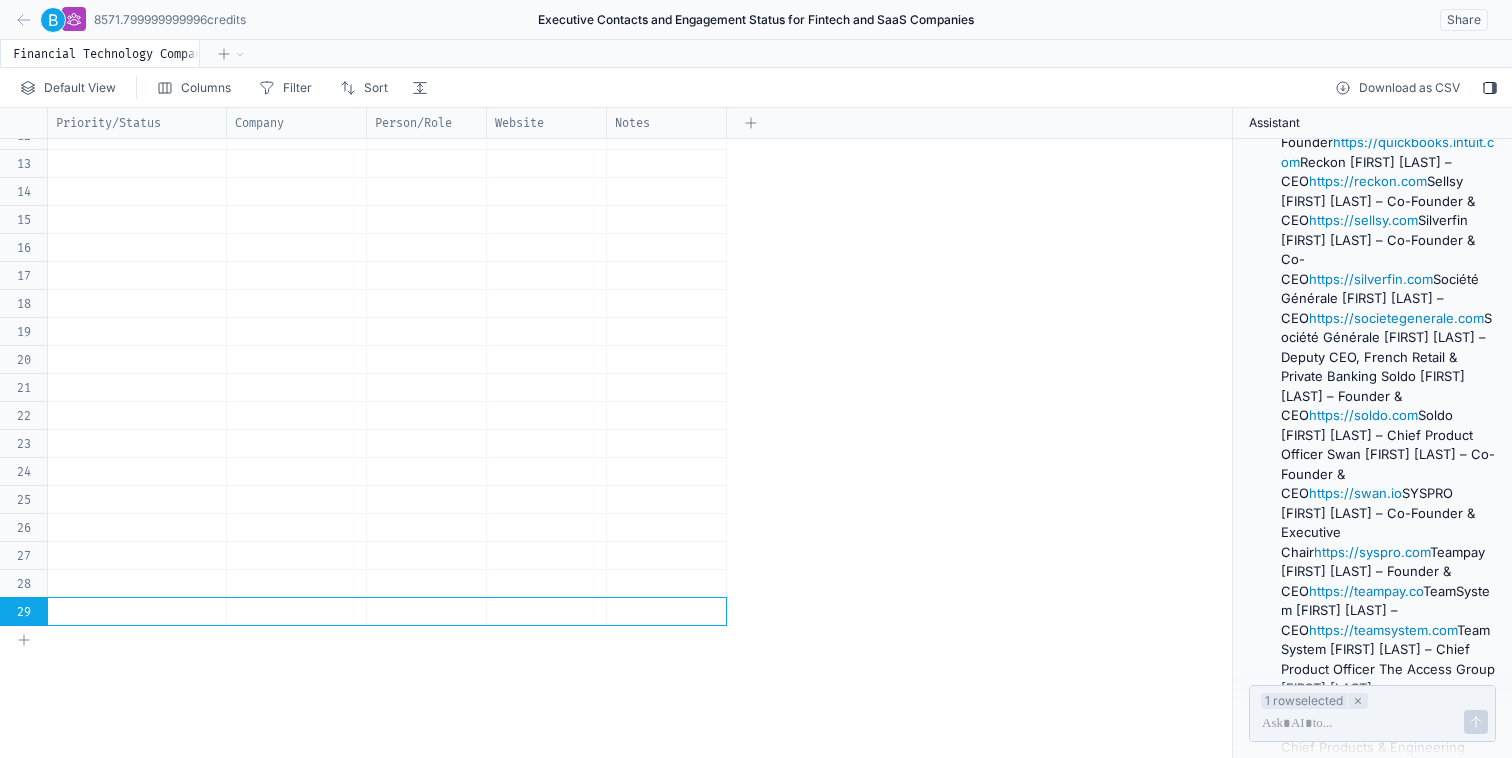 scroll, scrollTop: 0, scrollLeft: 0, axis: both 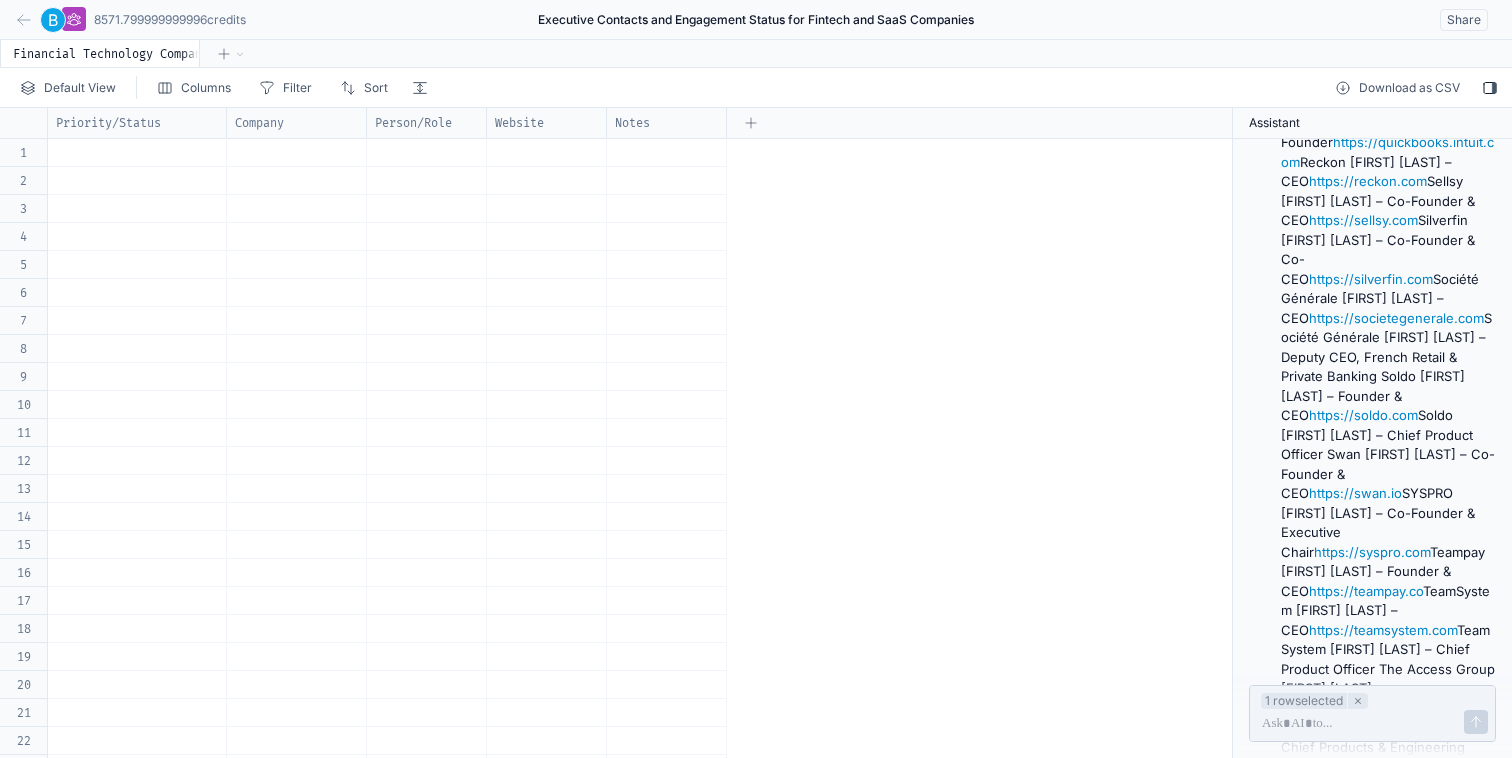 click at bounding box center [137, 264] 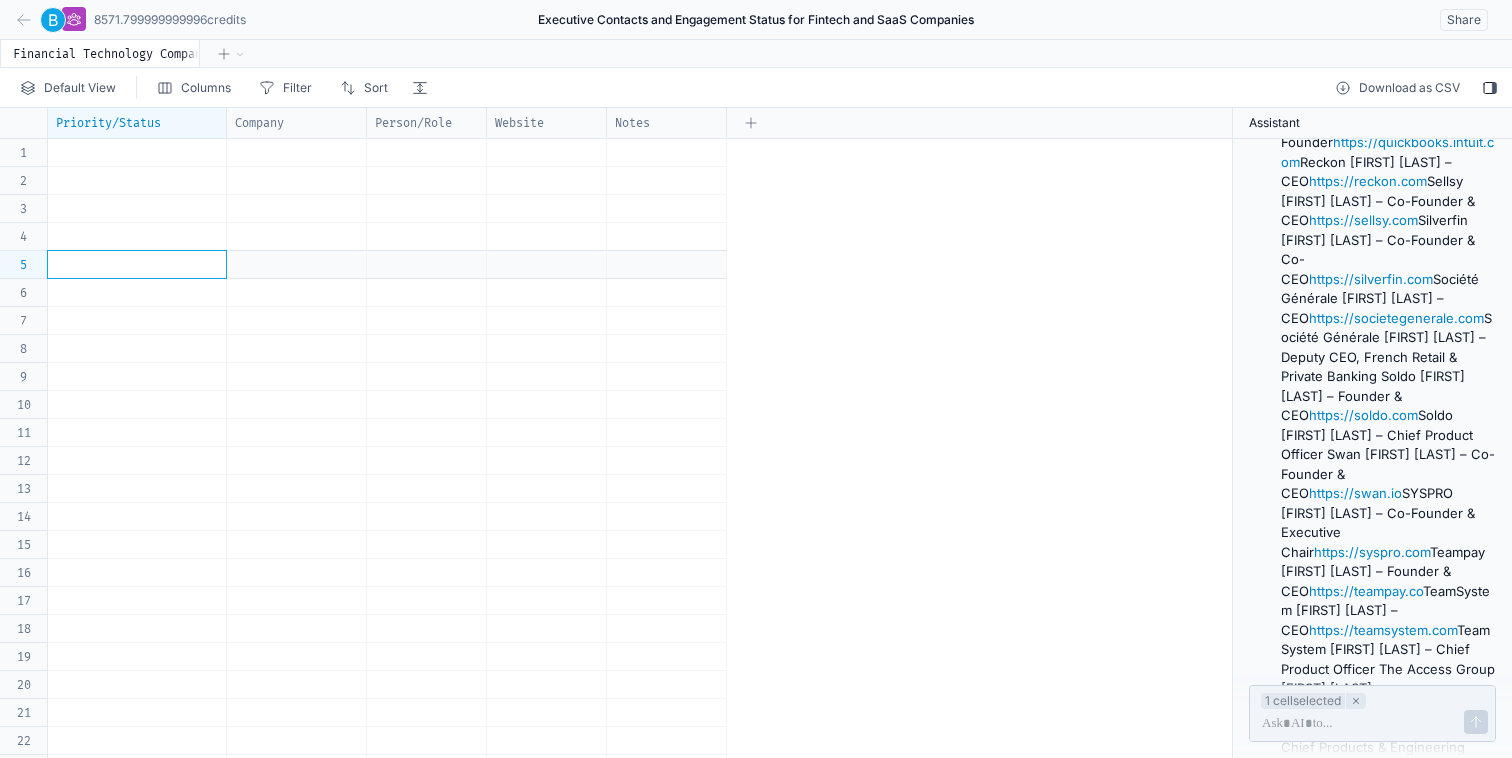 click at bounding box center [137, 152] 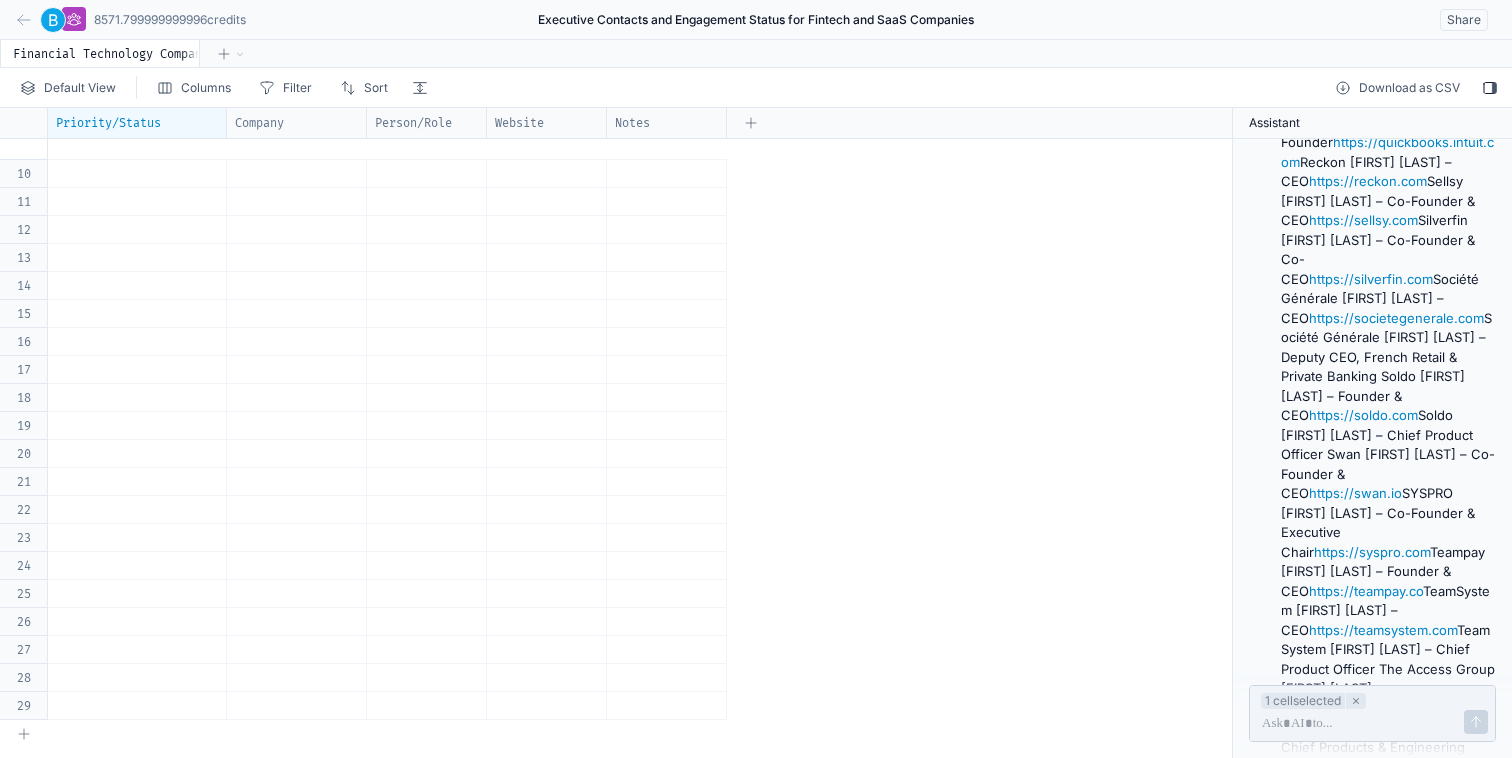 scroll, scrollTop: 353, scrollLeft: 0, axis: vertical 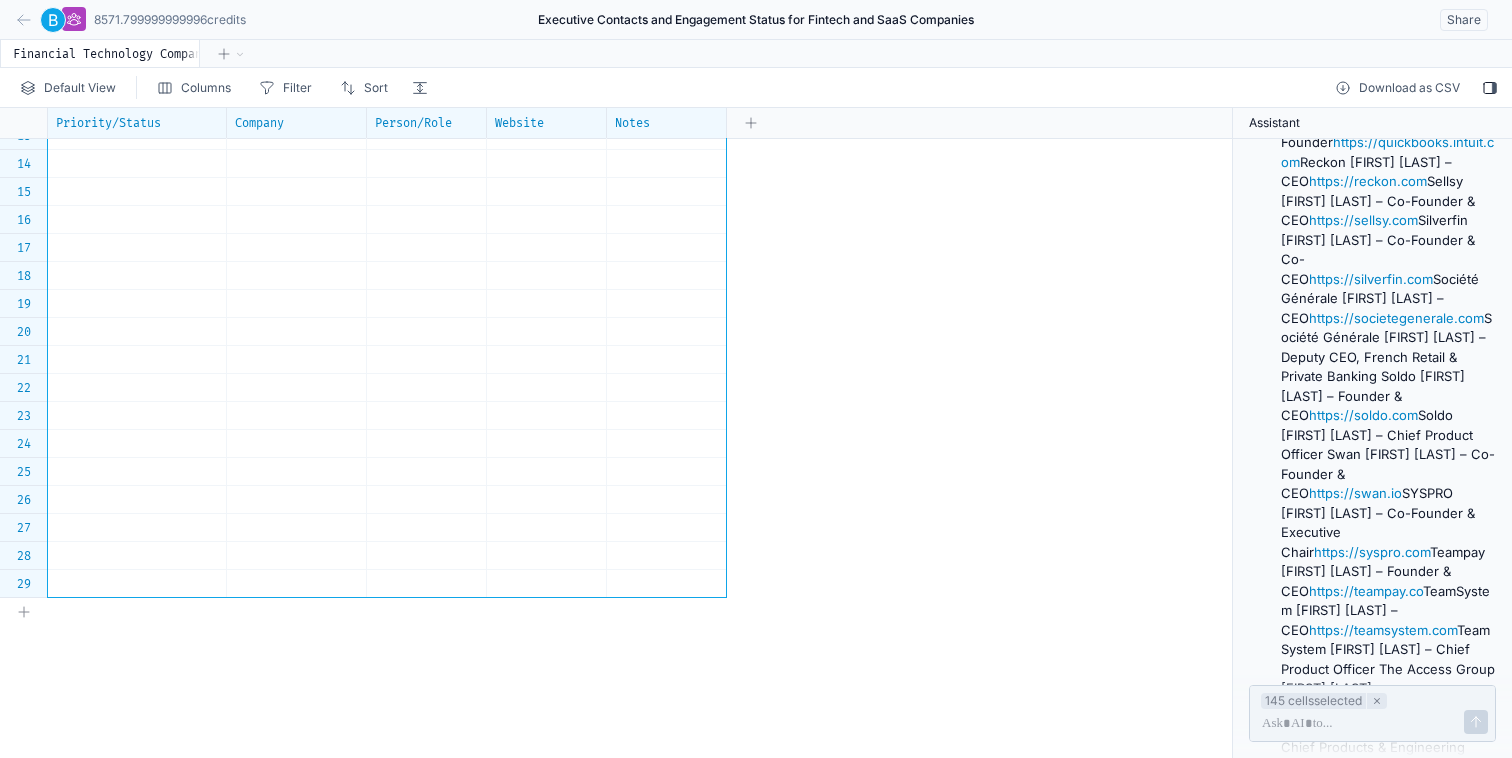 click at bounding box center (667, 583) 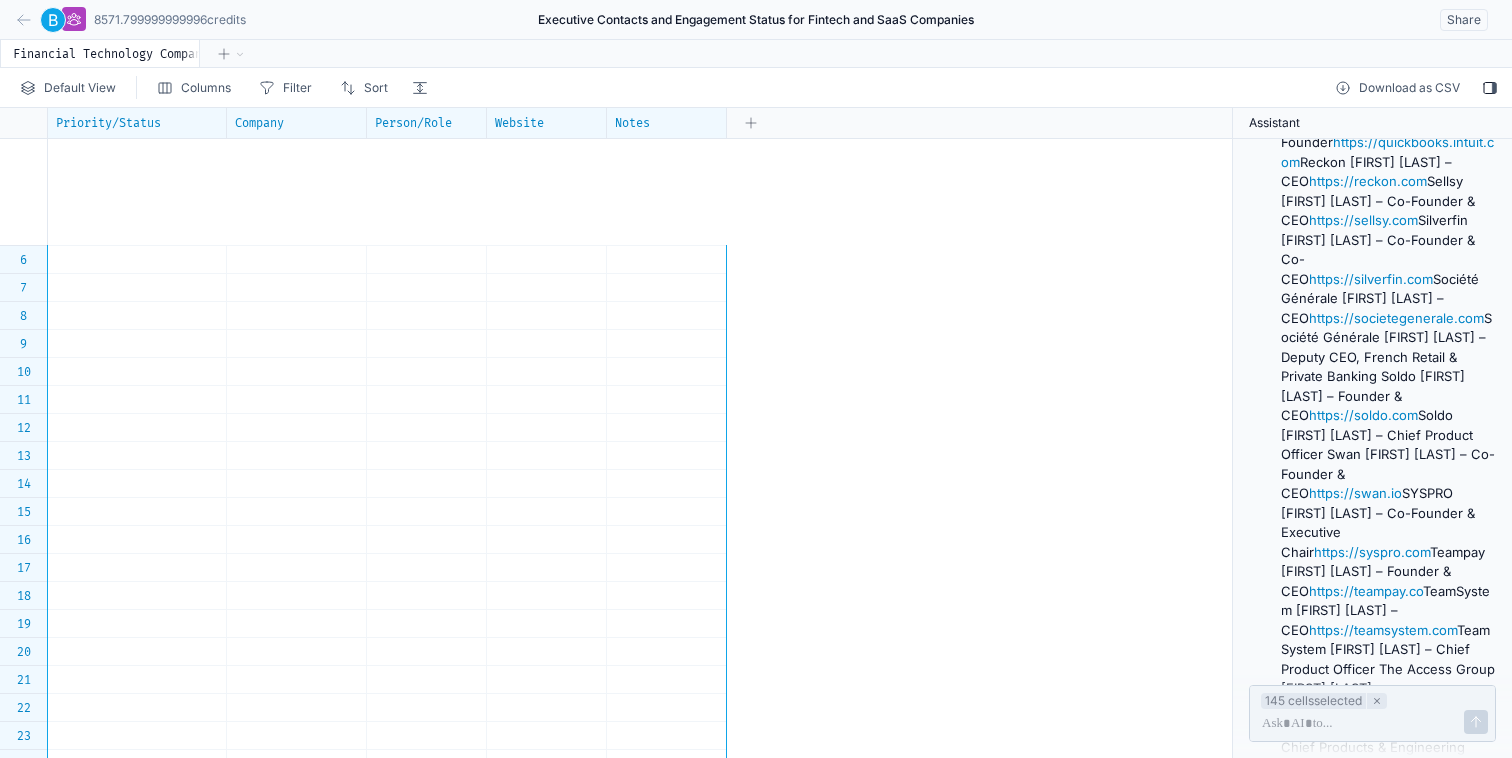 scroll, scrollTop: 0, scrollLeft: 0, axis: both 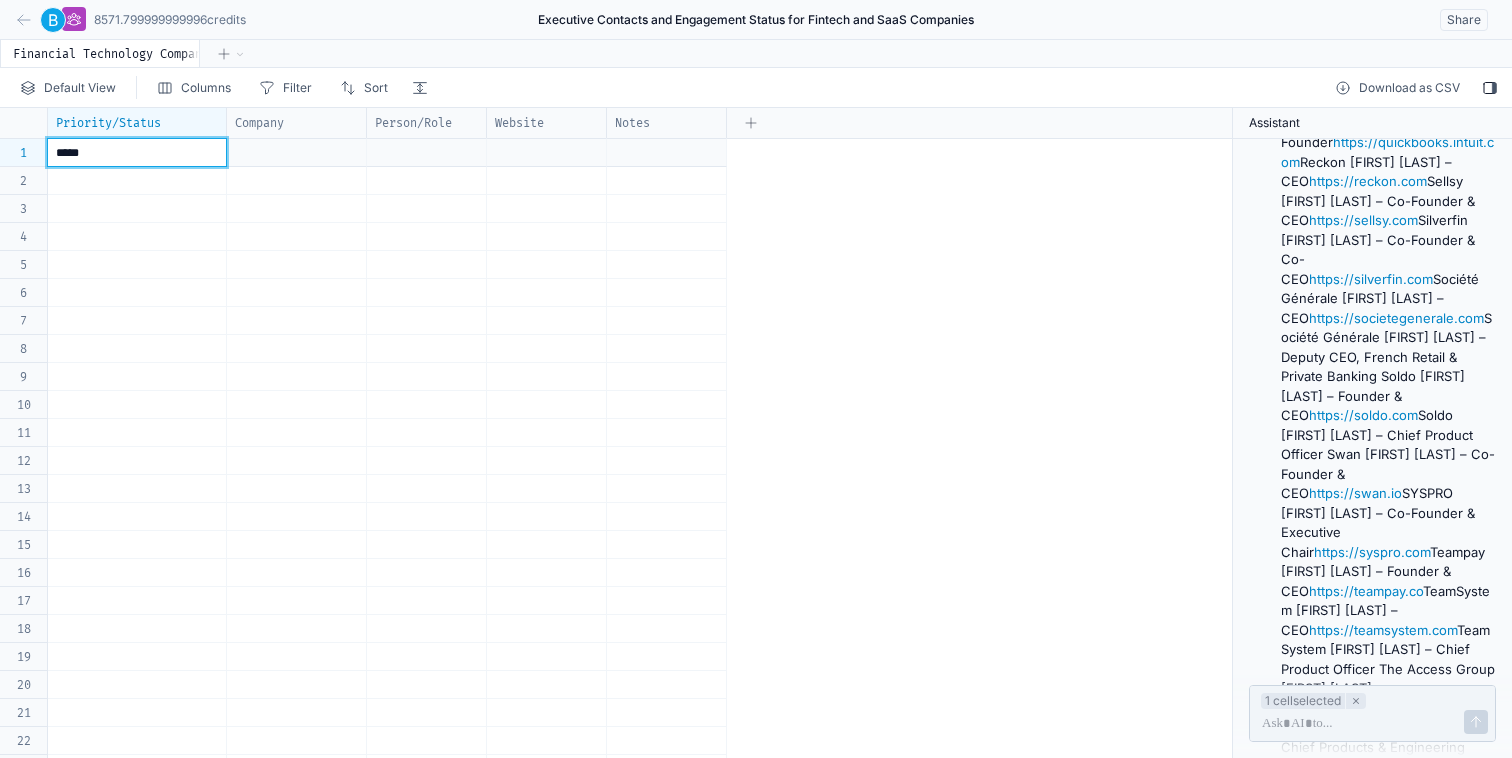 type 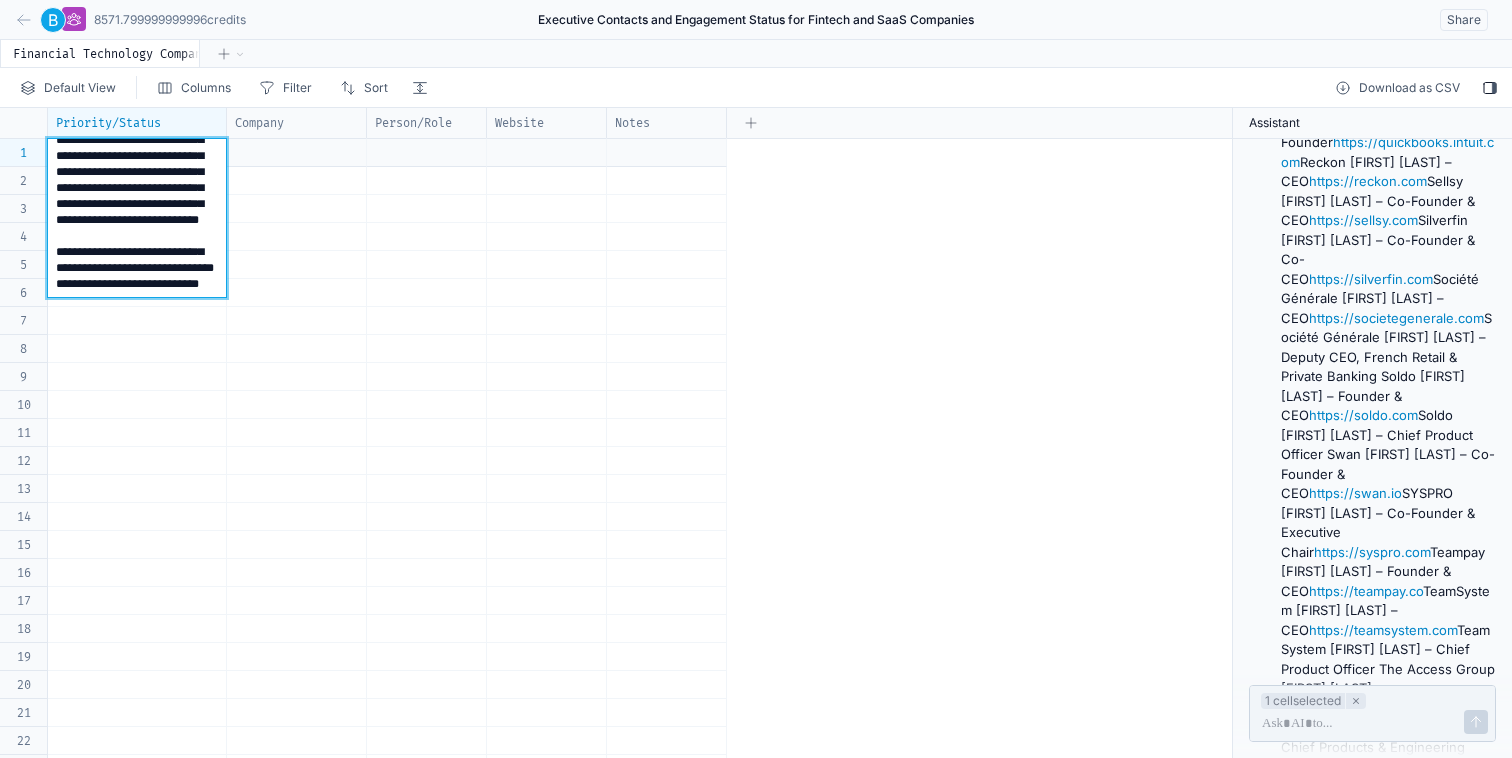 scroll, scrollTop: 0, scrollLeft: 0, axis: both 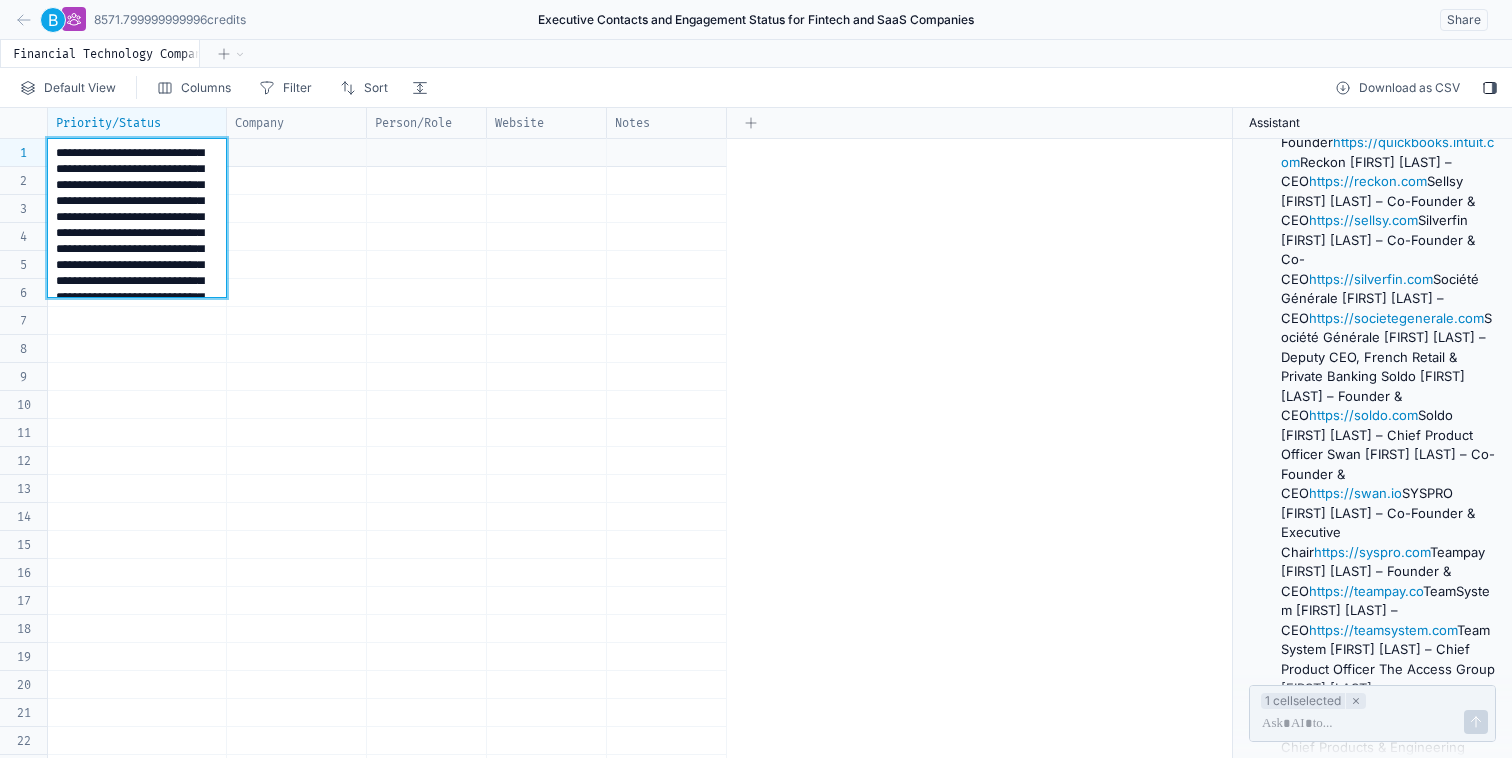 click 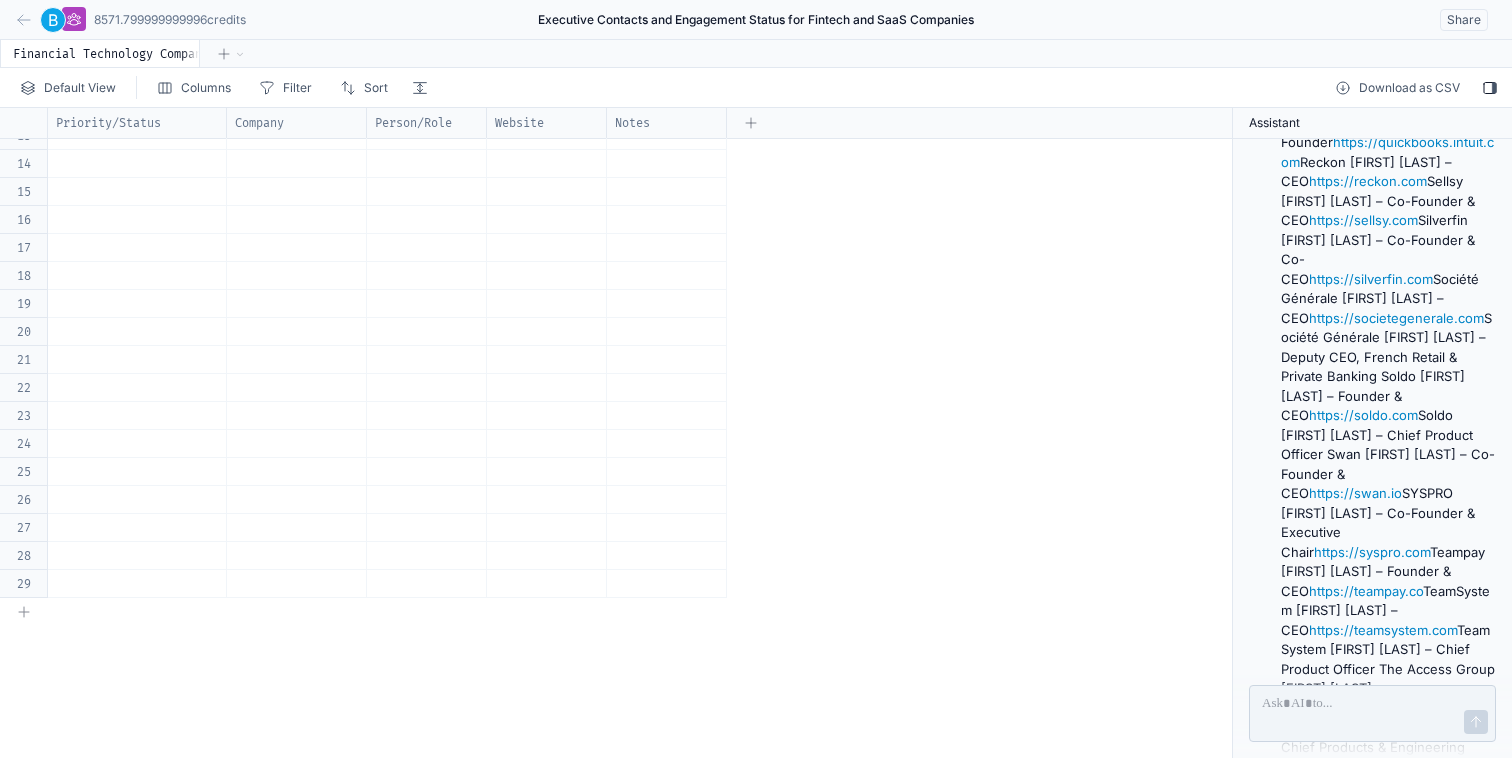 scroll, scrollTop: 0, scrollLeft: 0, axis: both 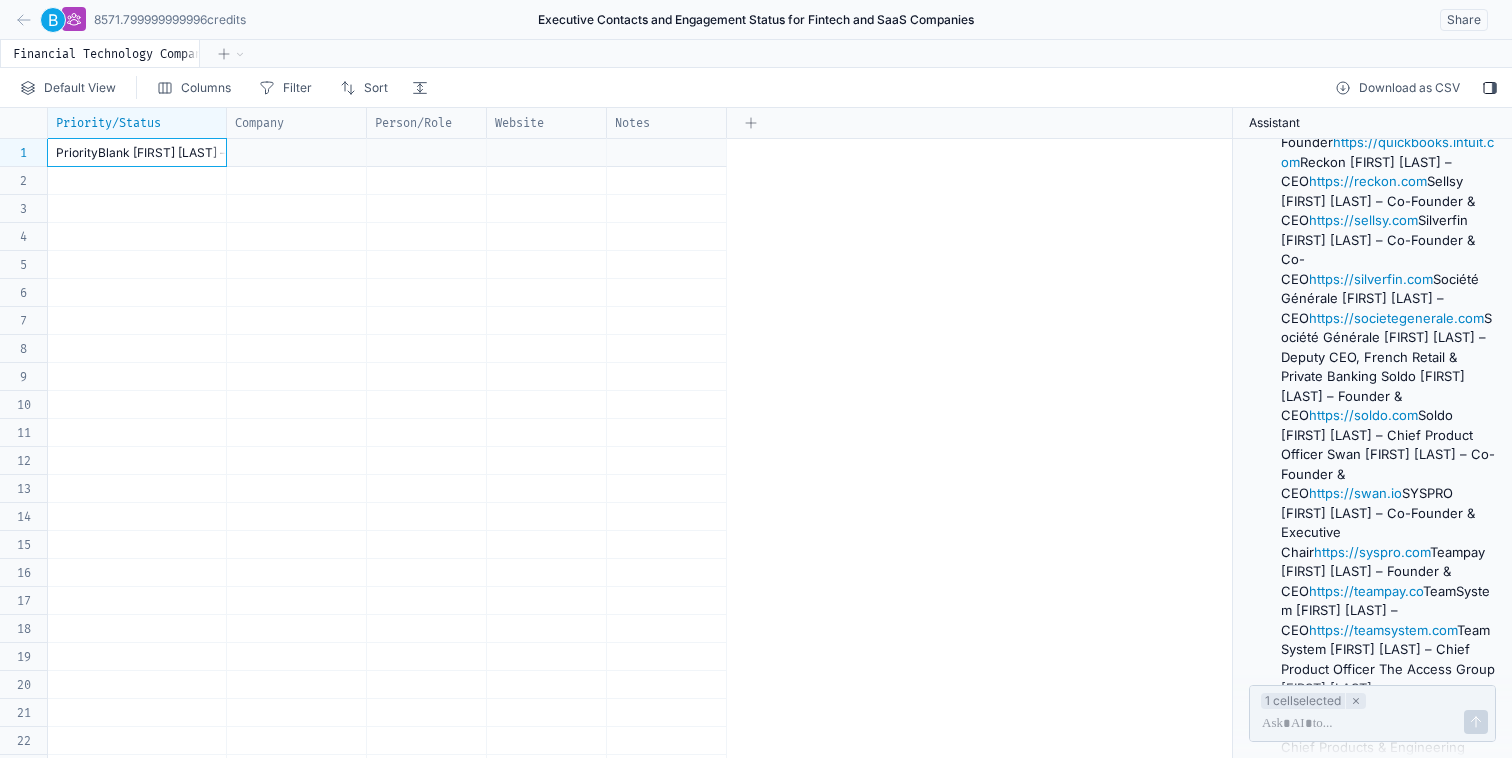 click on "PriorityBlank	[FIRST] [LAST] – Co-Founder	 https://blank.app
PriorityBill.com 	[FIRST] [LAST] – Pre" at bounding box center [137, 152] 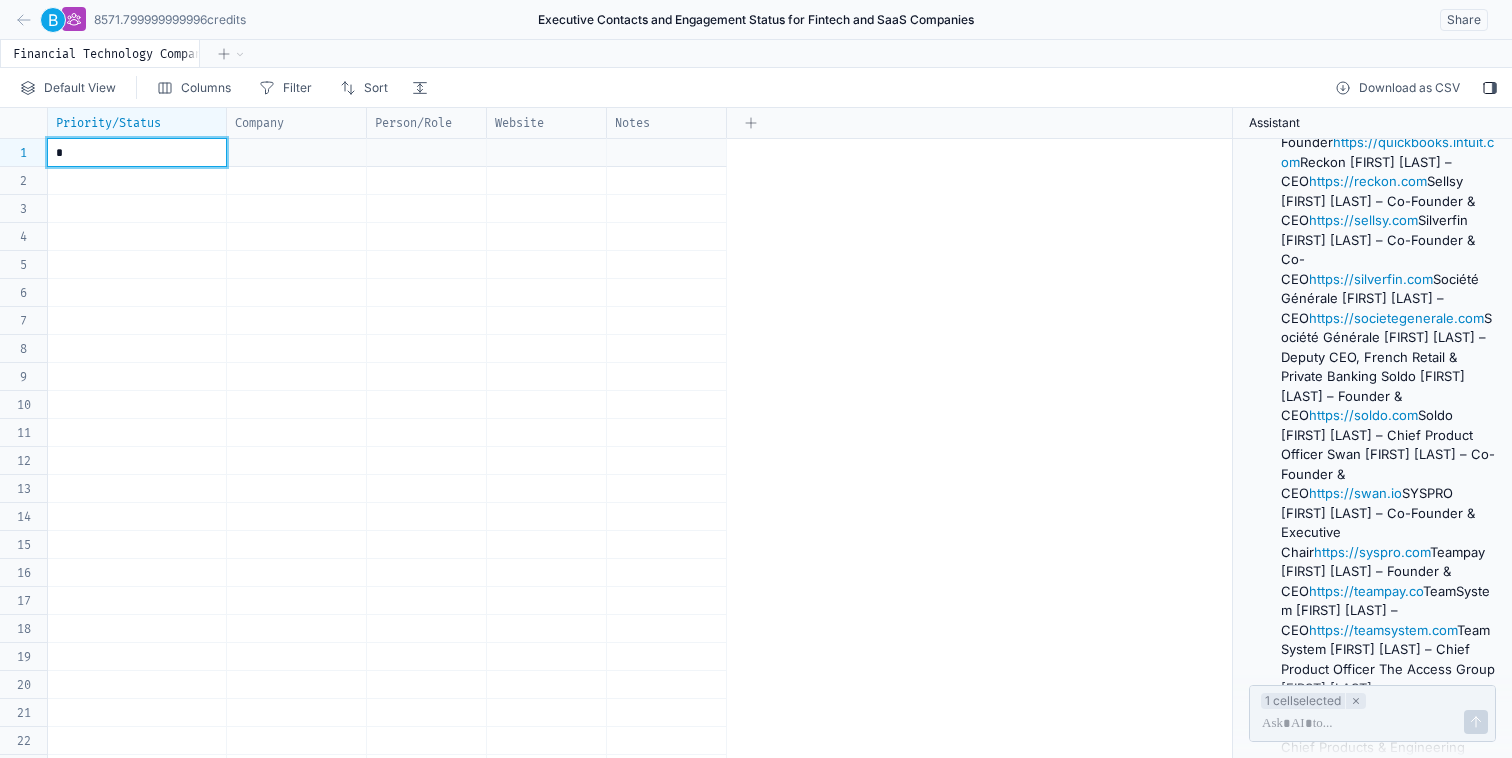 type 